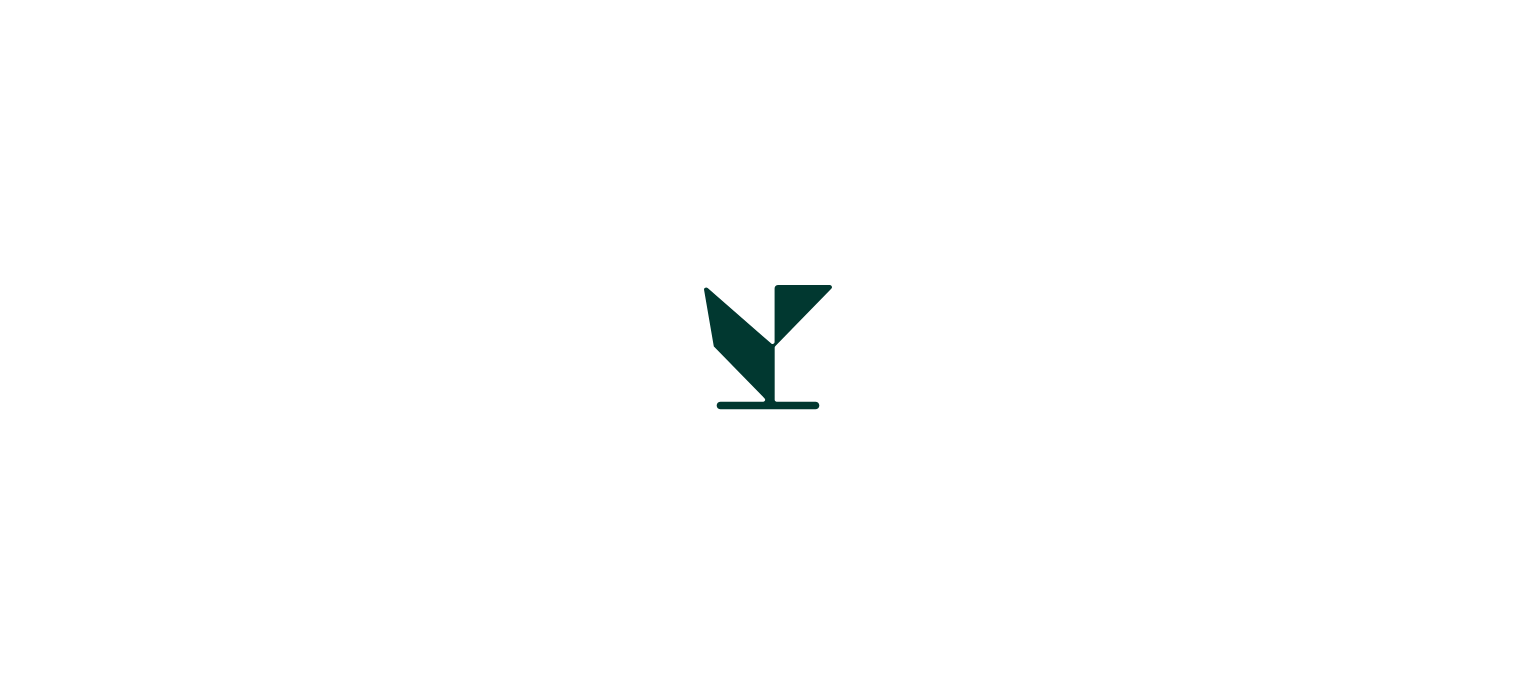 scroll, scrollTop: 0, scrollLeft: 0, axis: both 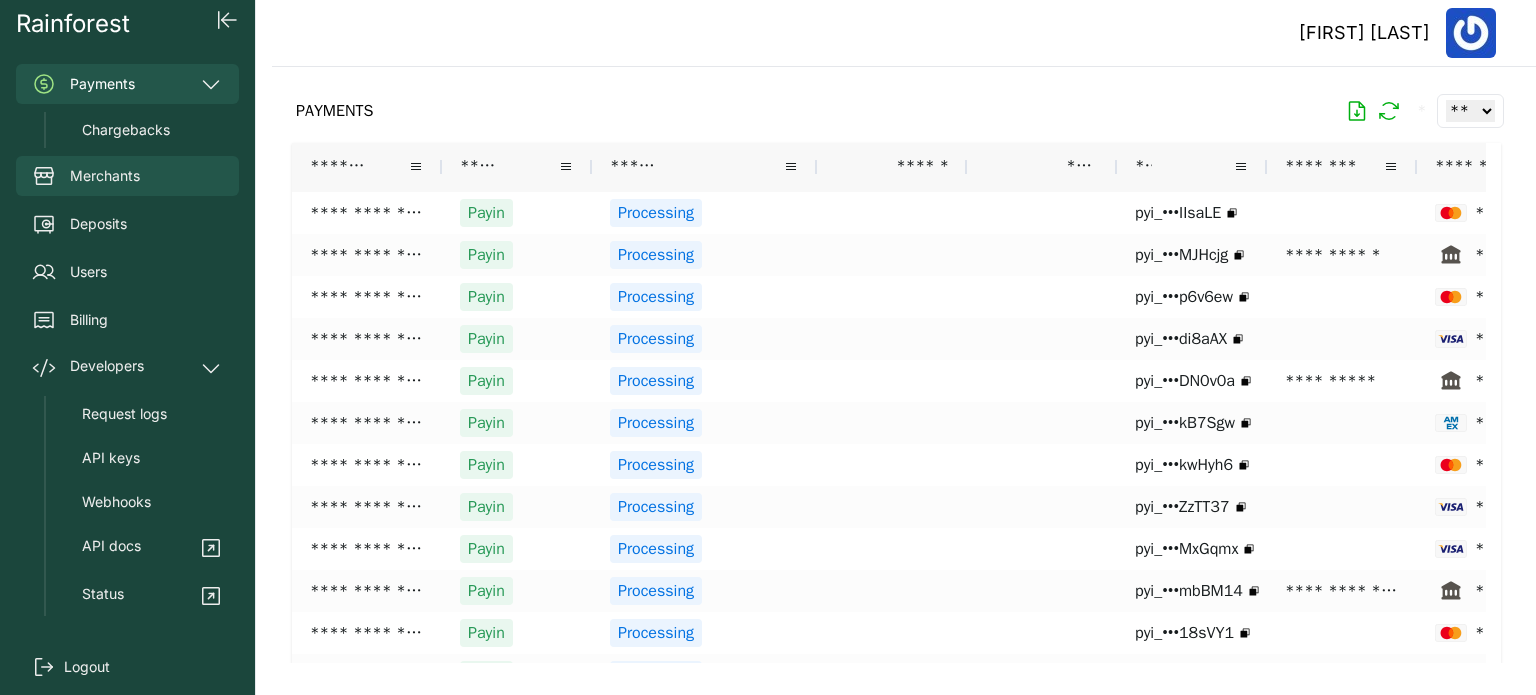 click on "Merchants" at bounding box center (127, 176) 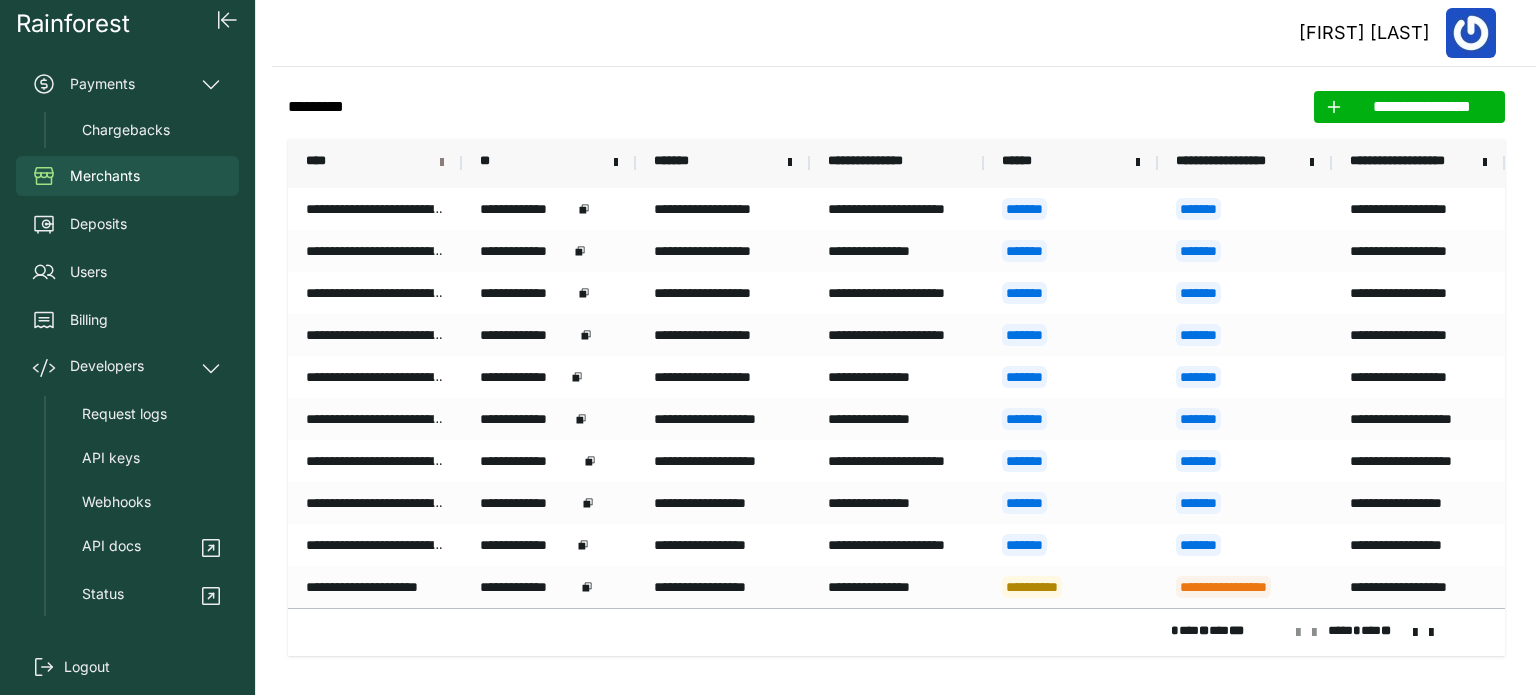 click at bounding box center [442, 163] 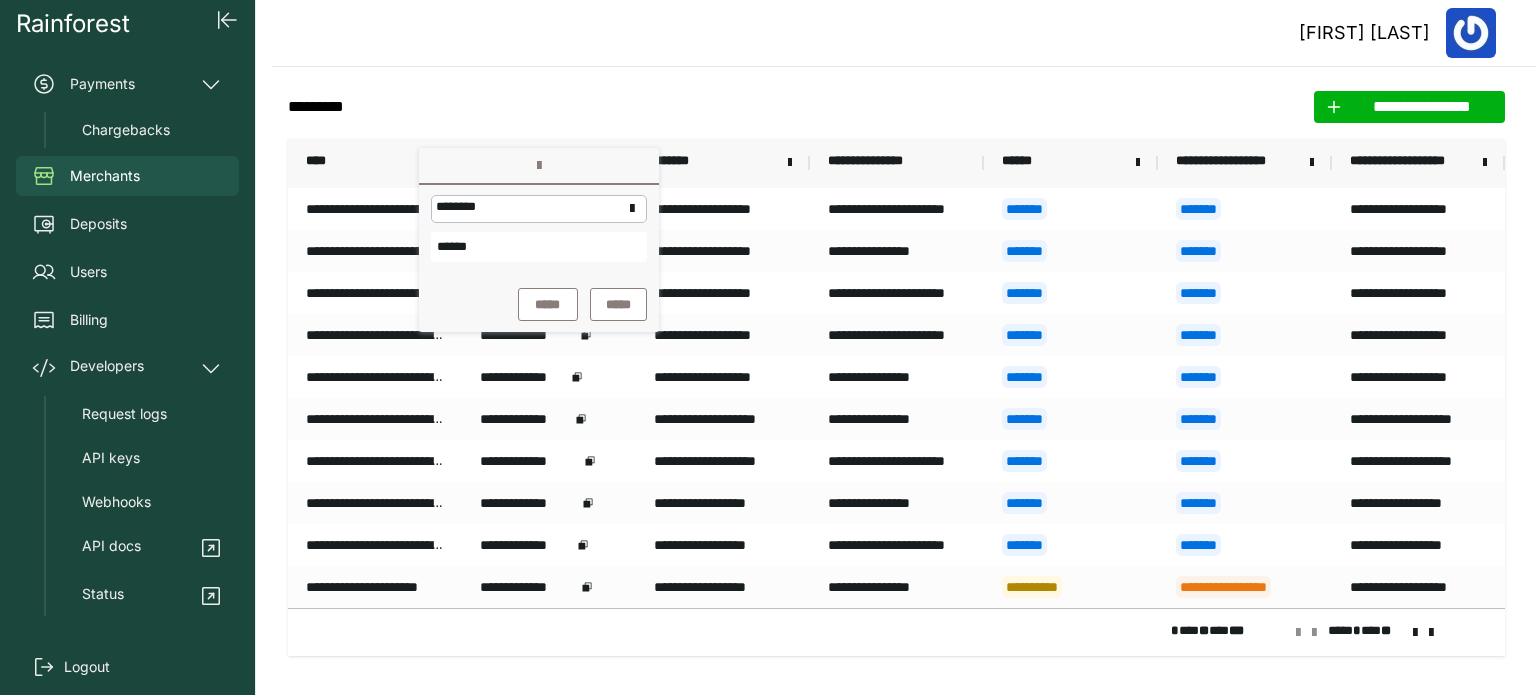 type on "******" 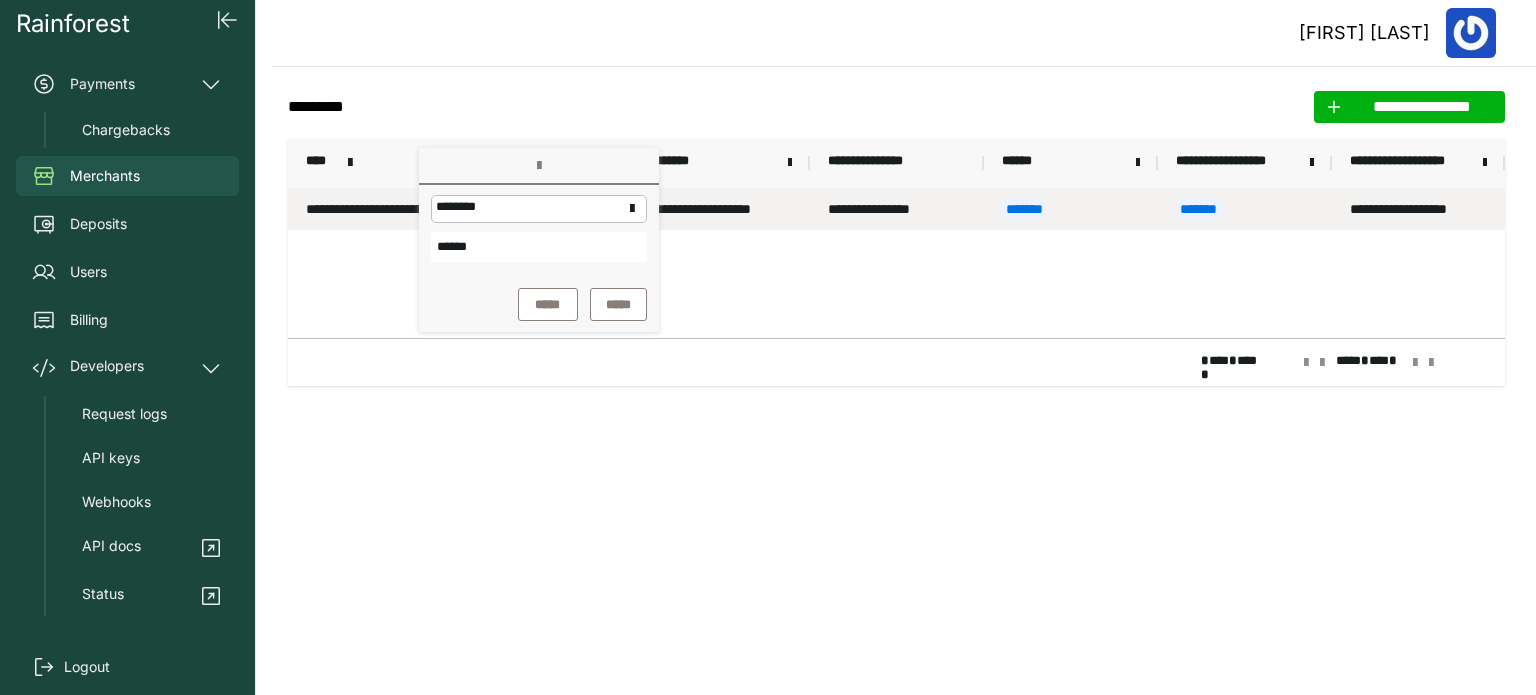 click on "**********" at bounding box center [375, 209] 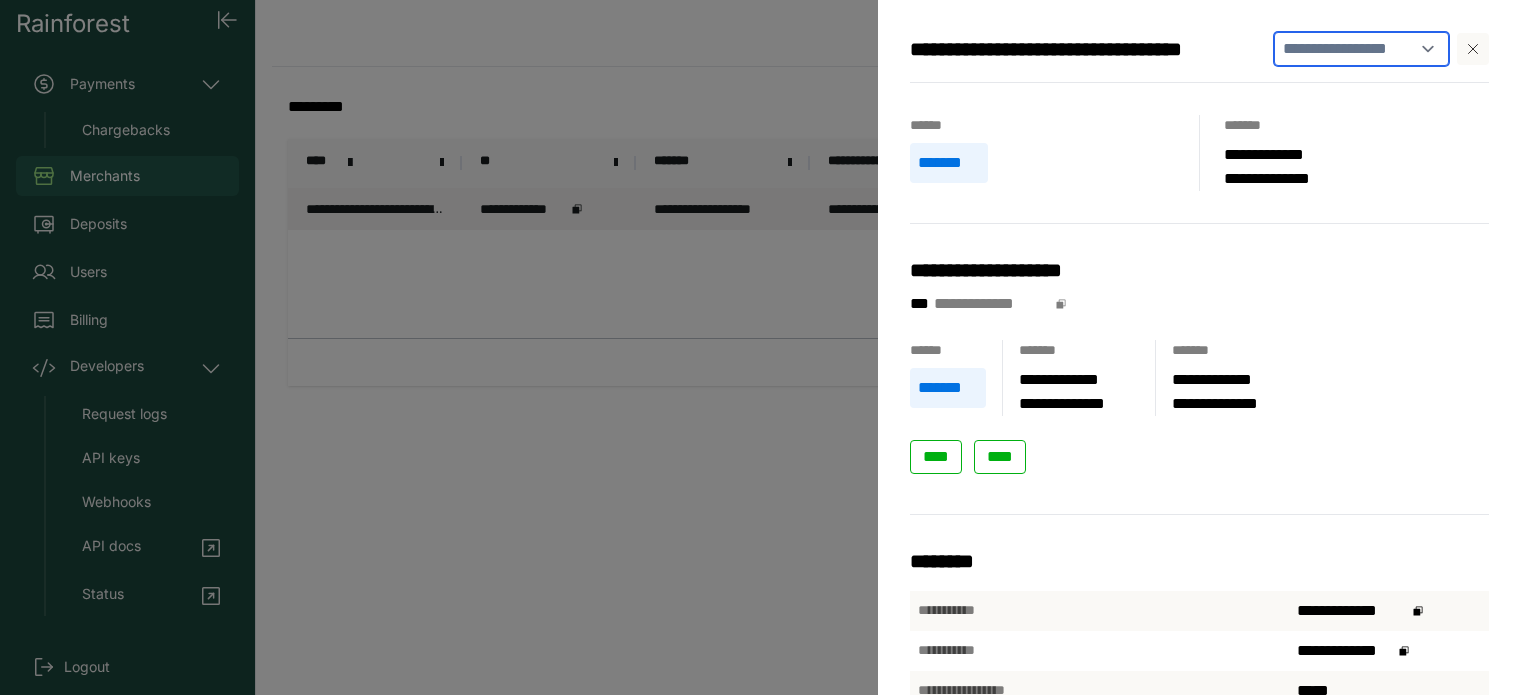 click on "**********" at bounding box center (1361, 49) 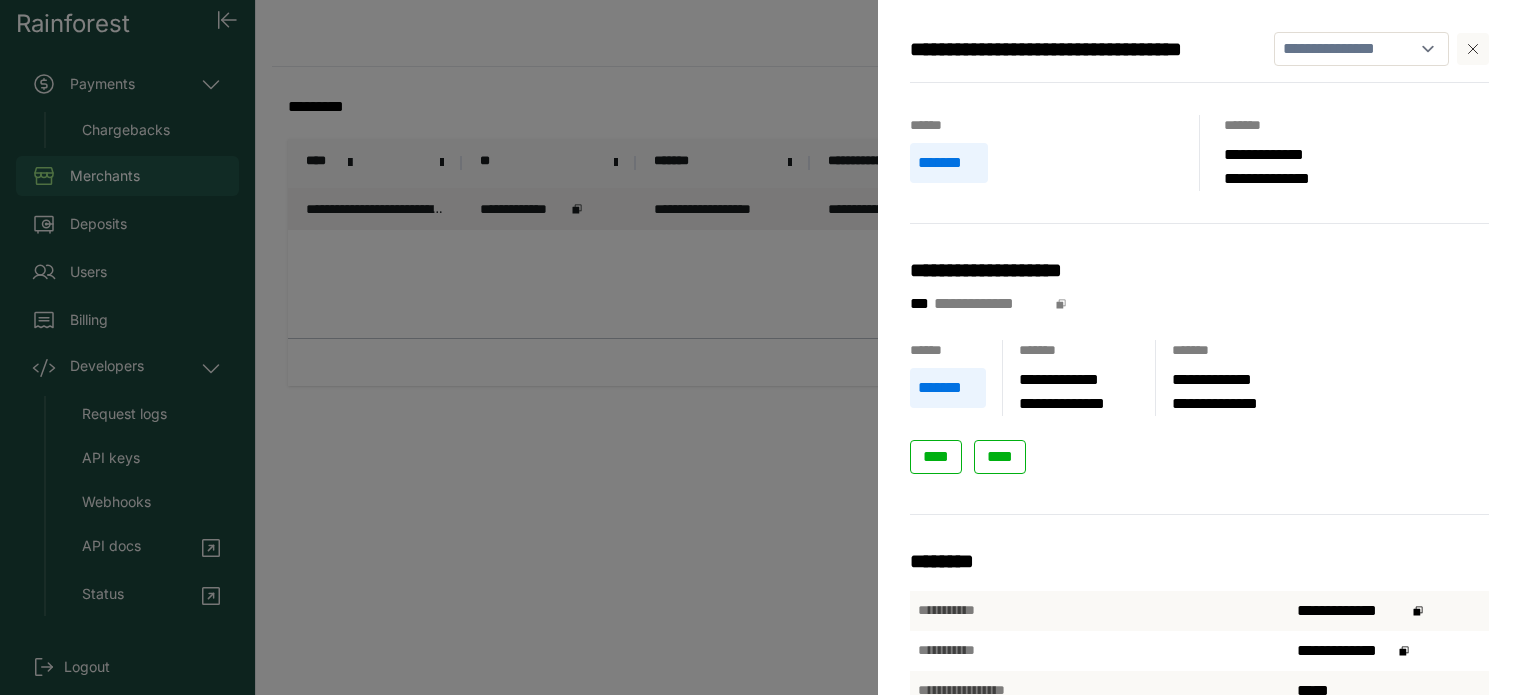 click on "**********" at bounding box center [1361, 49] 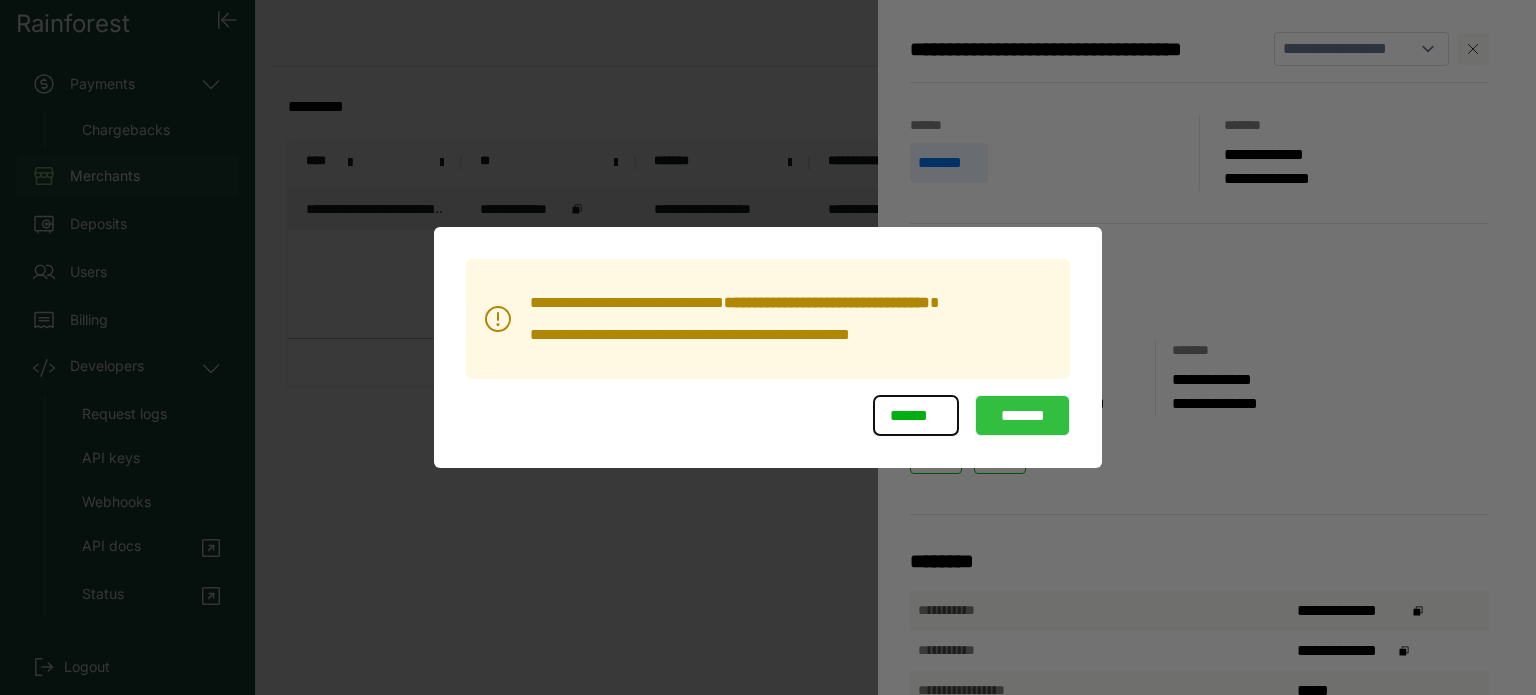 click on "*******" at bounding box center [1022, 416] 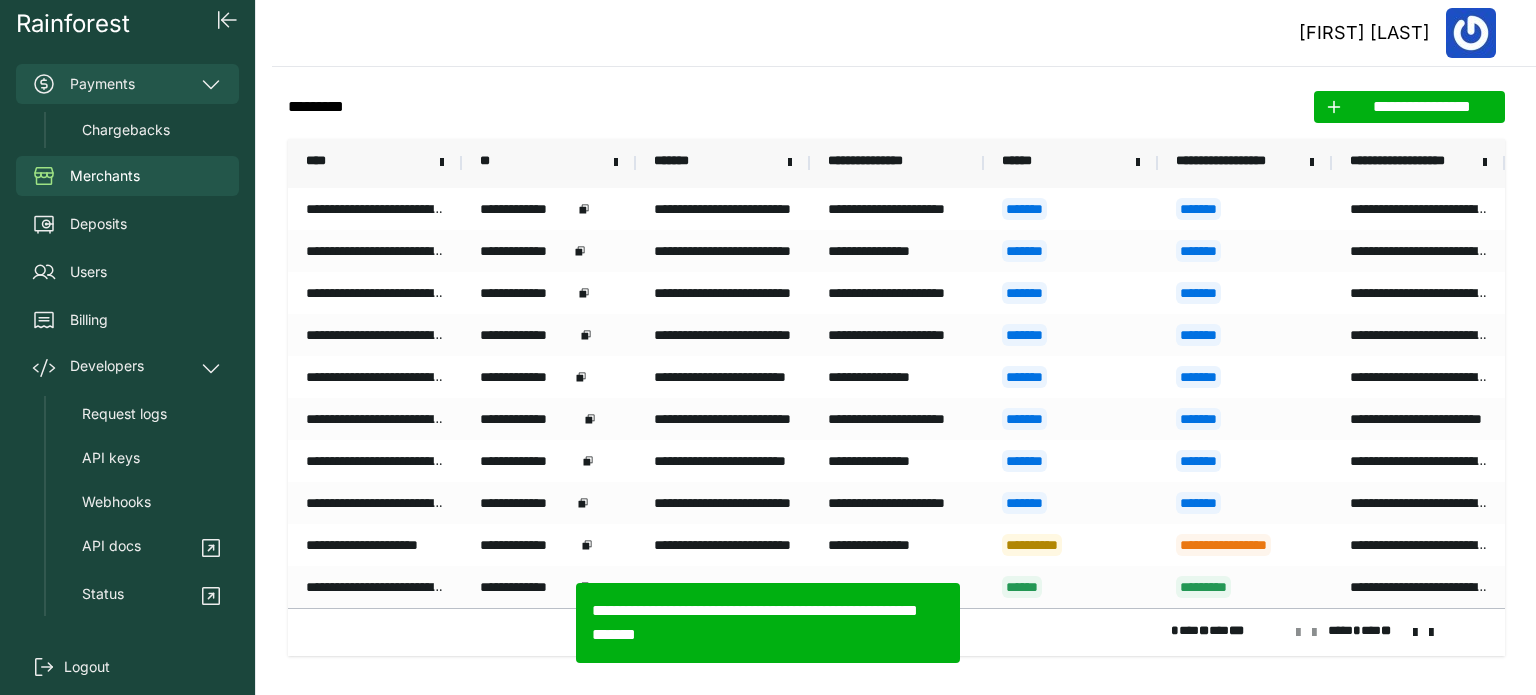click on "Payments" at bounding box center [127, 84] 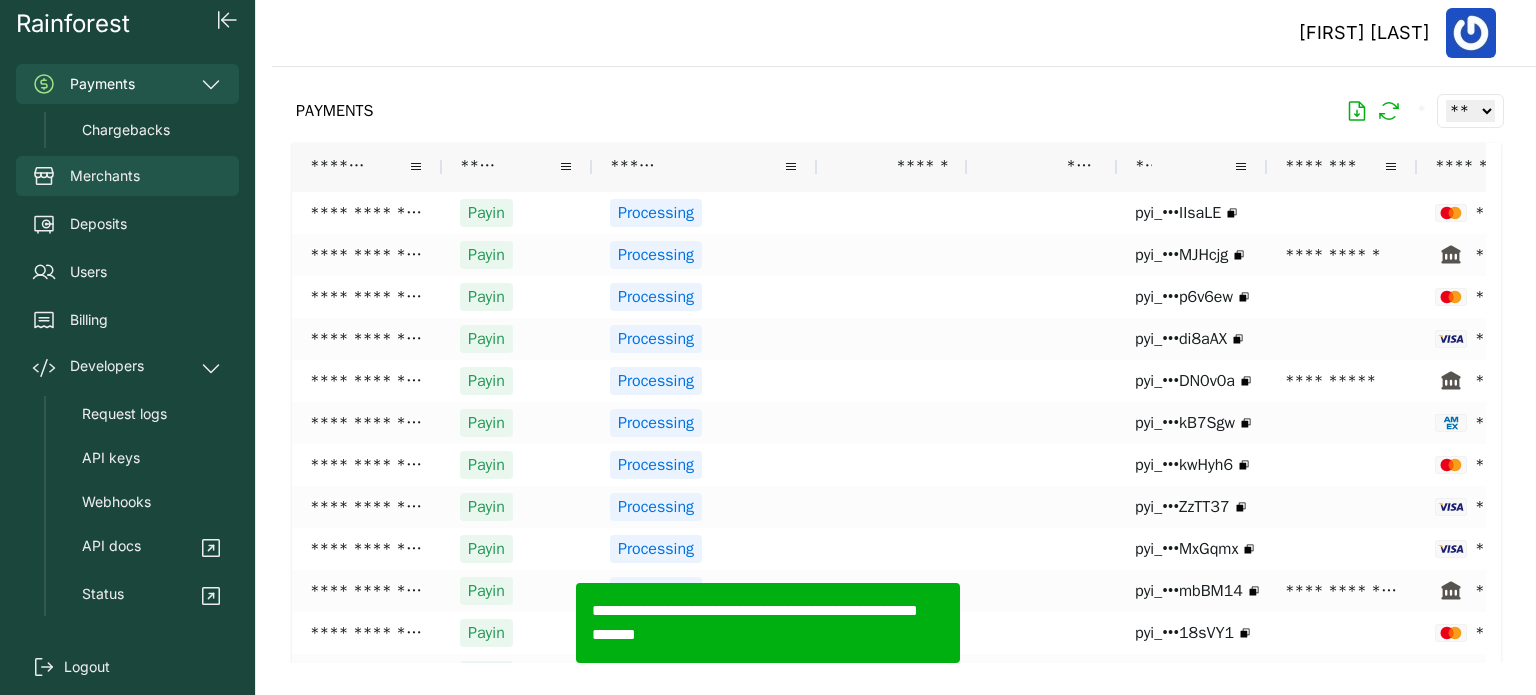 click on "Merchants" at bounding box center (105, 176) 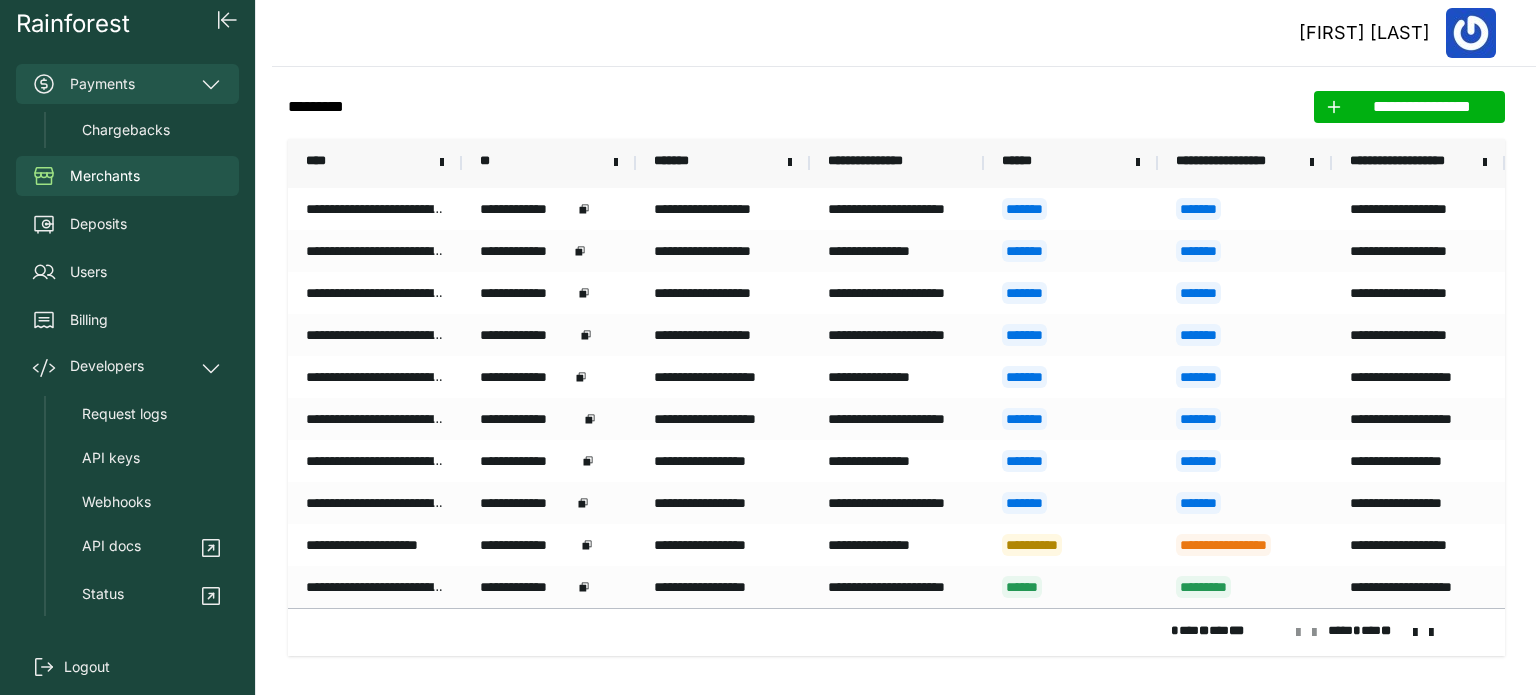 click on "Payments" at bounding box center [127, 84] 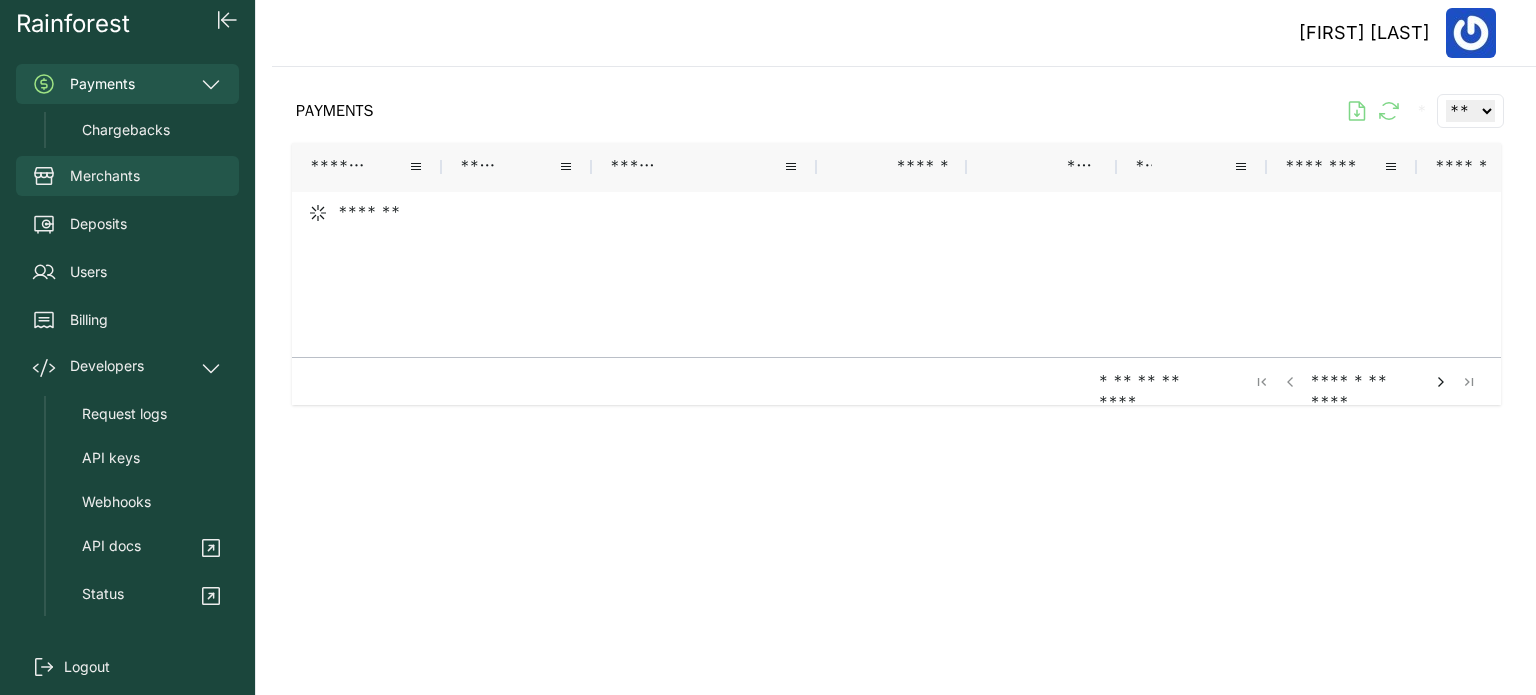 click on "Merchants" at bounding box center (127, 176) 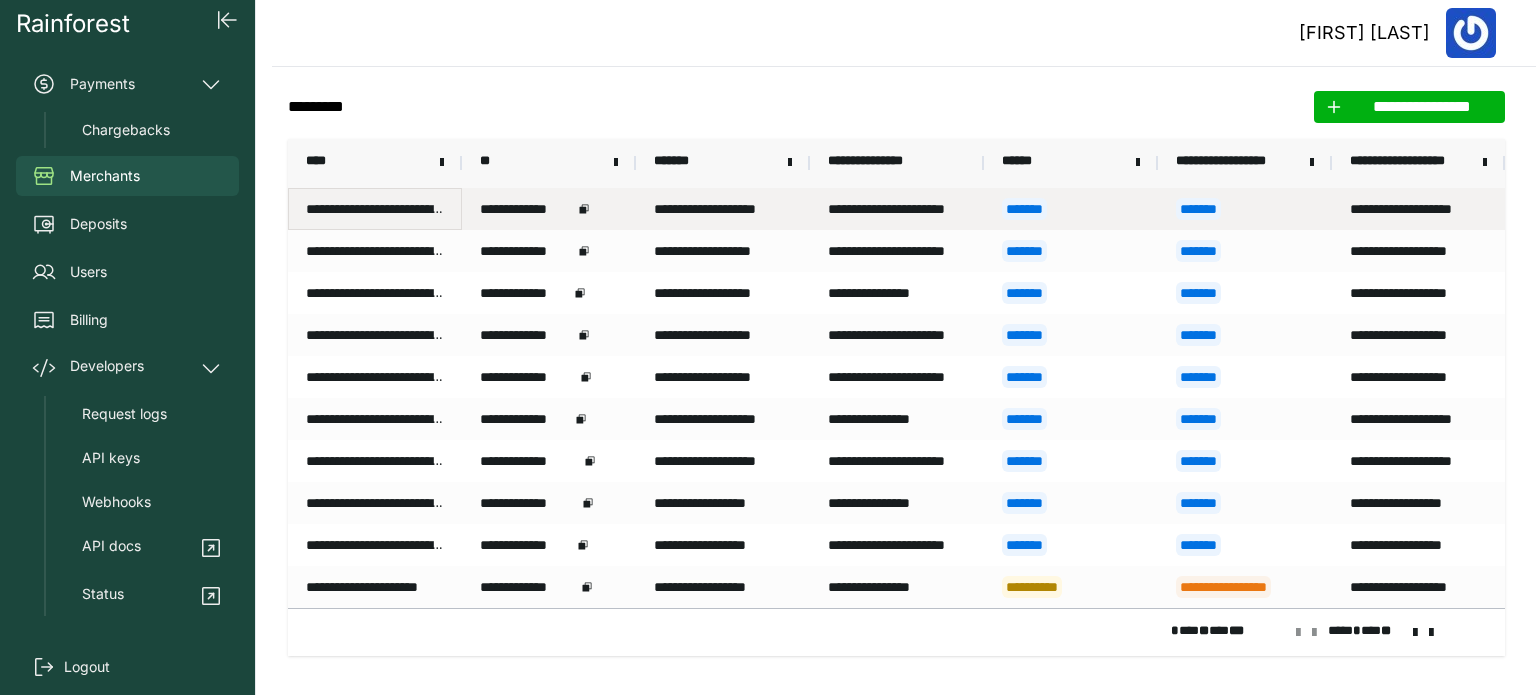 click on "**********" at bounding box center (375, 209) 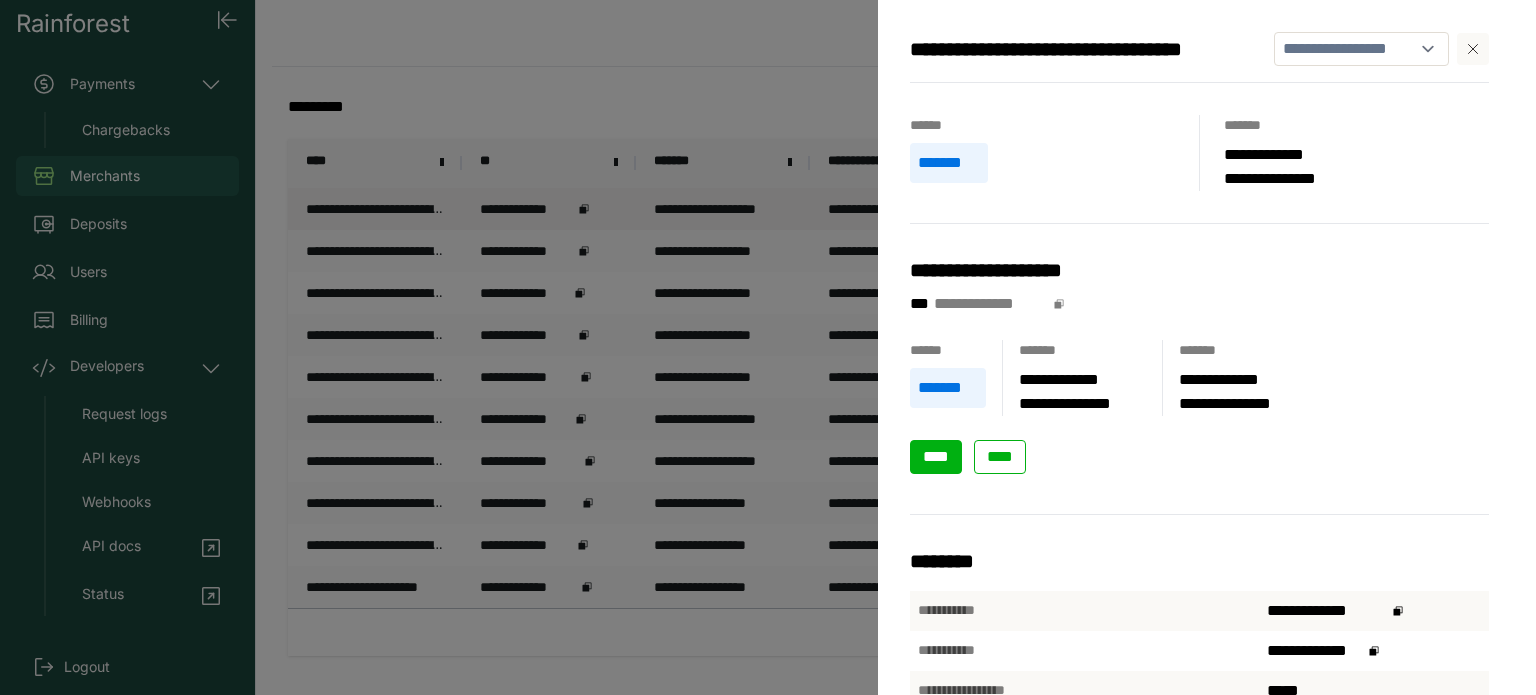 click on "****" at bounding box center [936, 456] 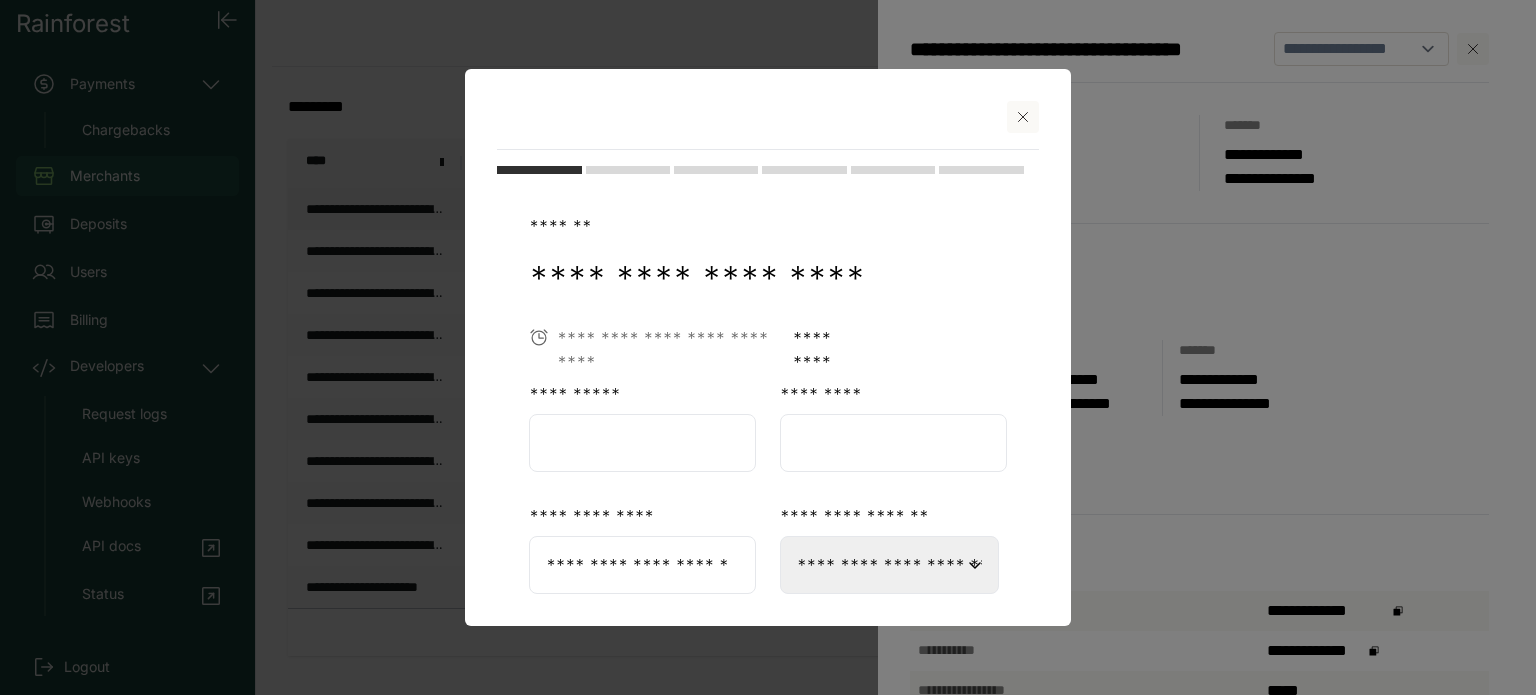 click at bounding box center (642, 443) 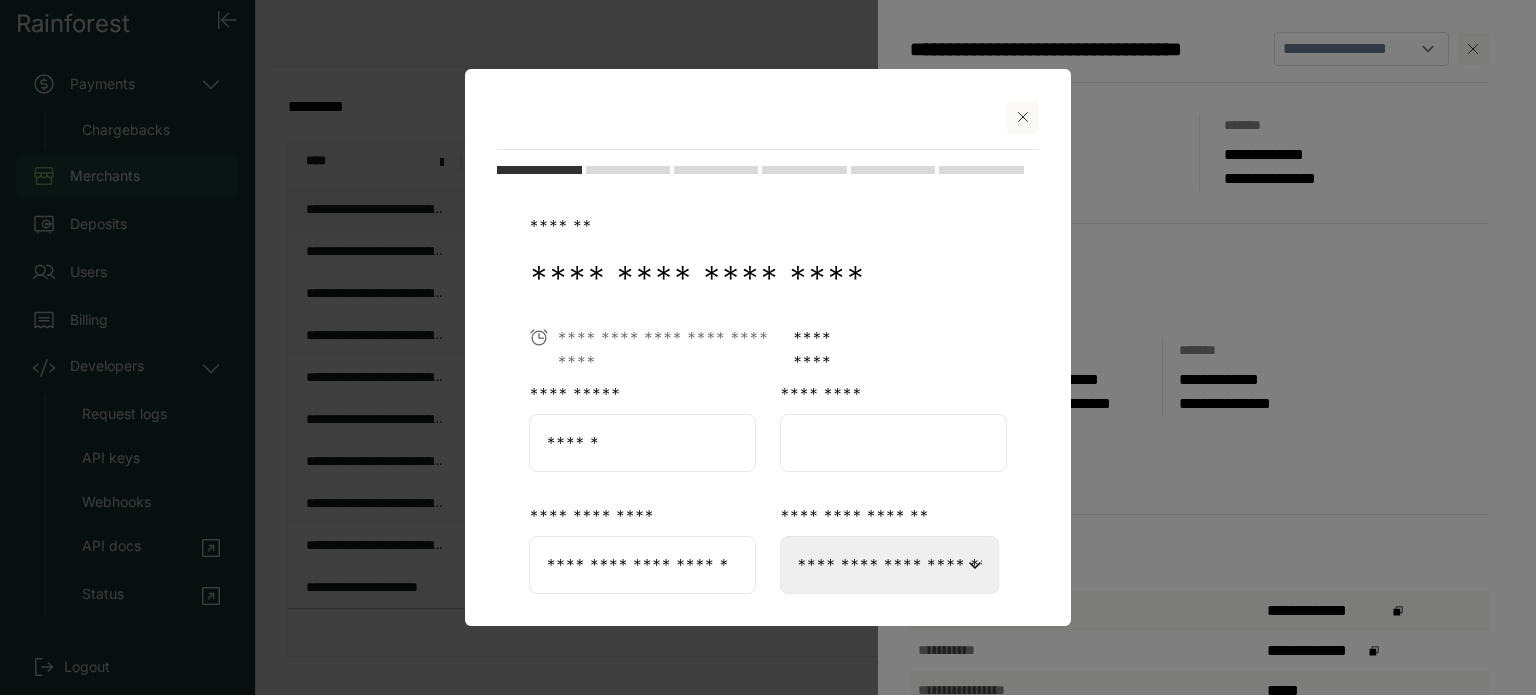 type on "******" 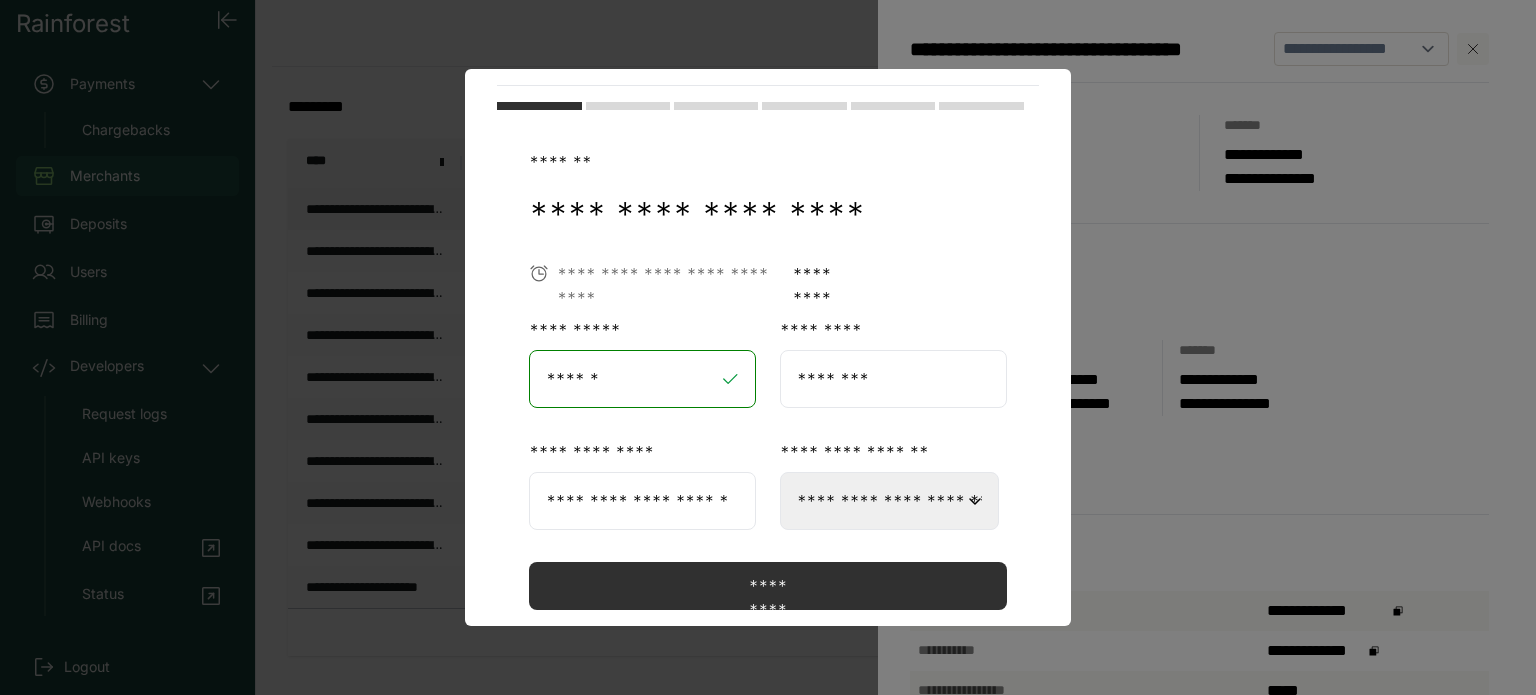 scroll, scrollTop: 112, scrollLeft: 0, axis: vertical 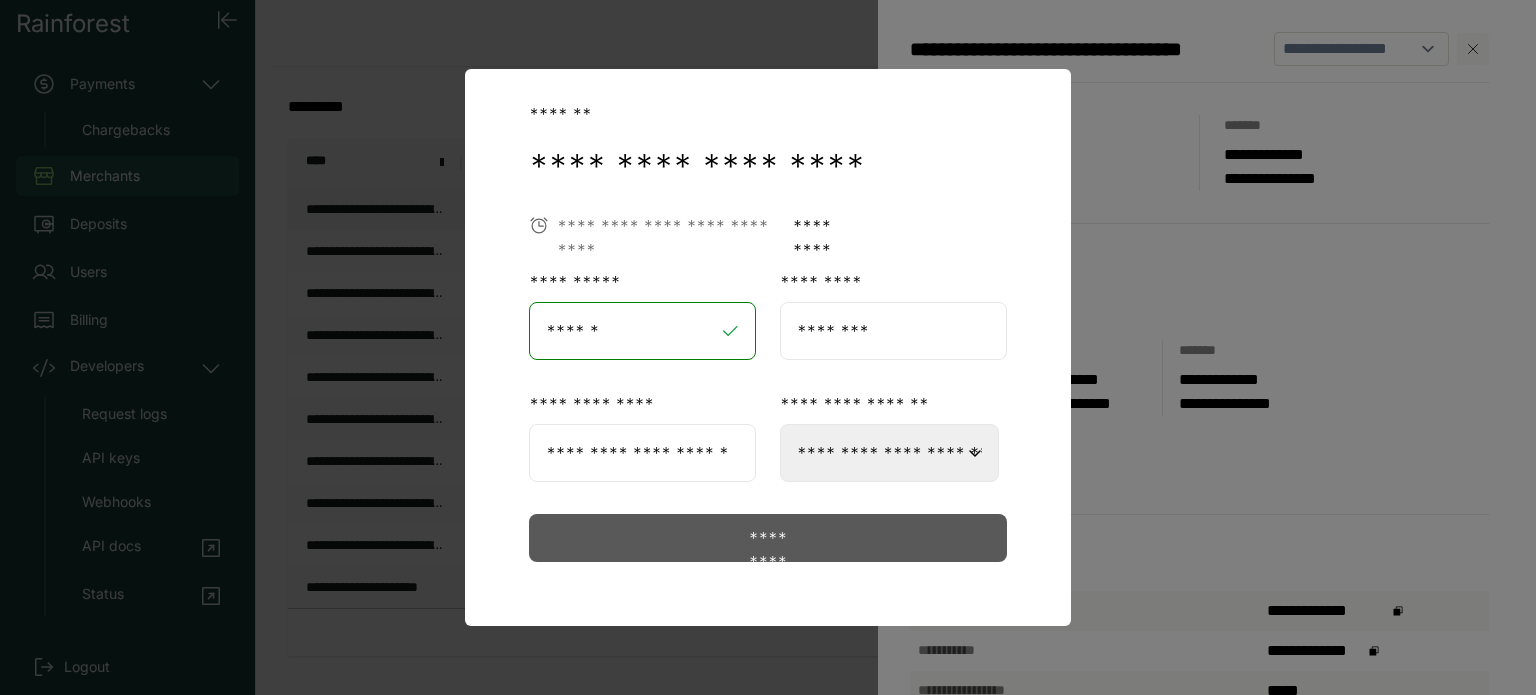 type on "********" 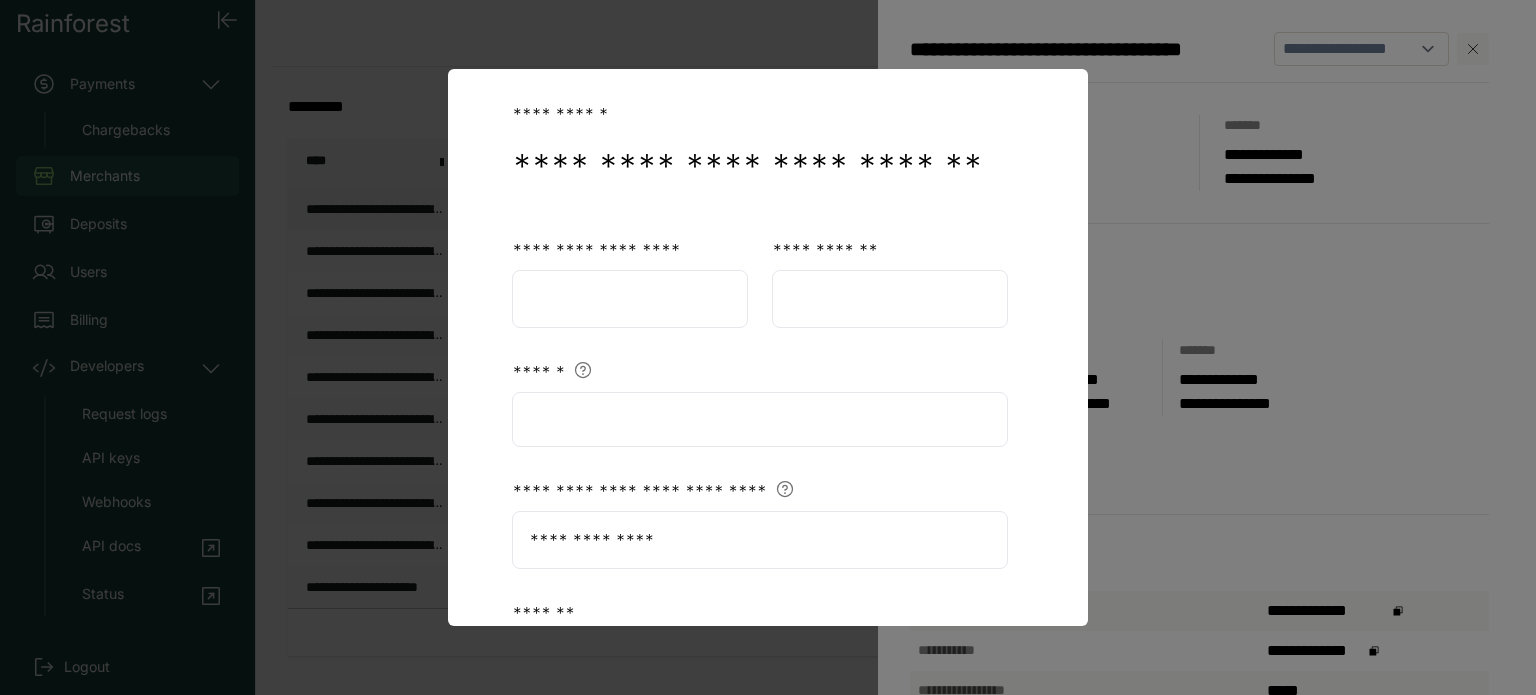 click at bounding box center [630, 299] 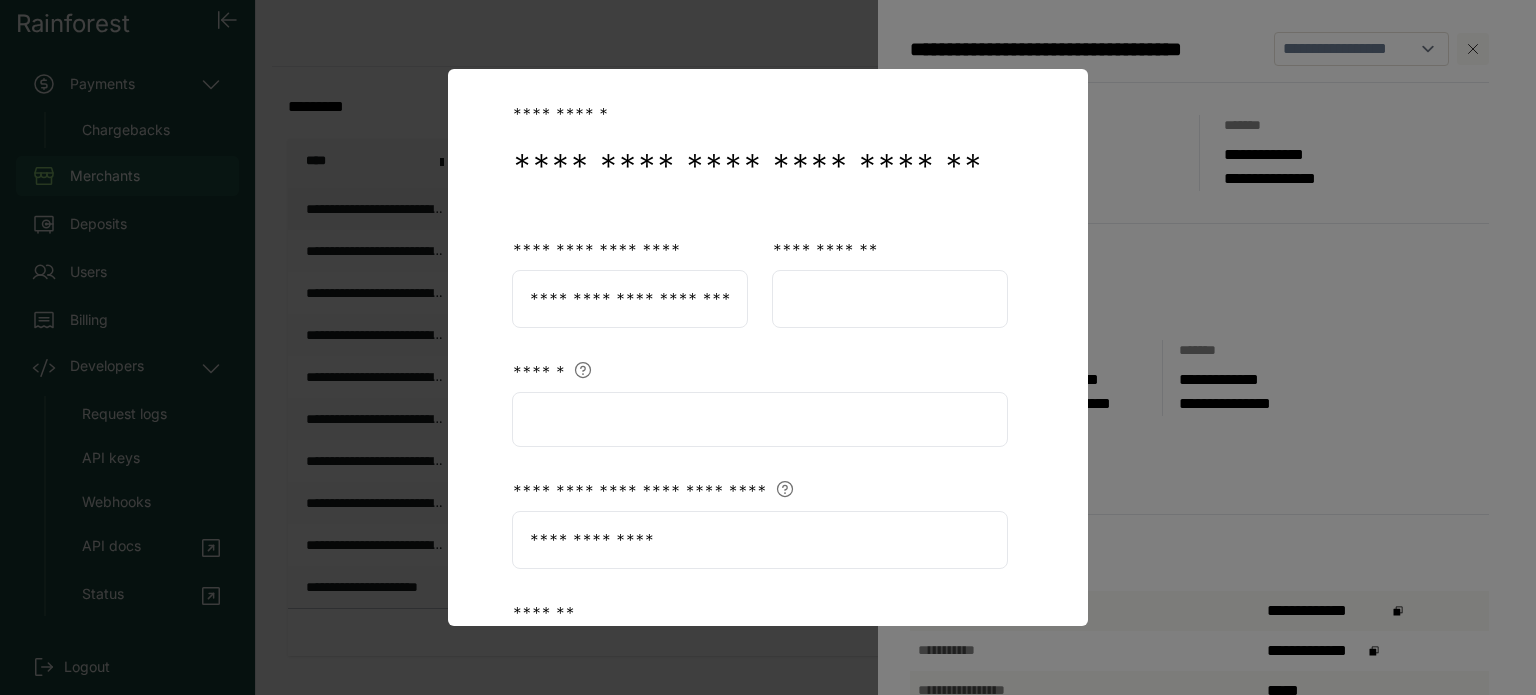 type on "**********" 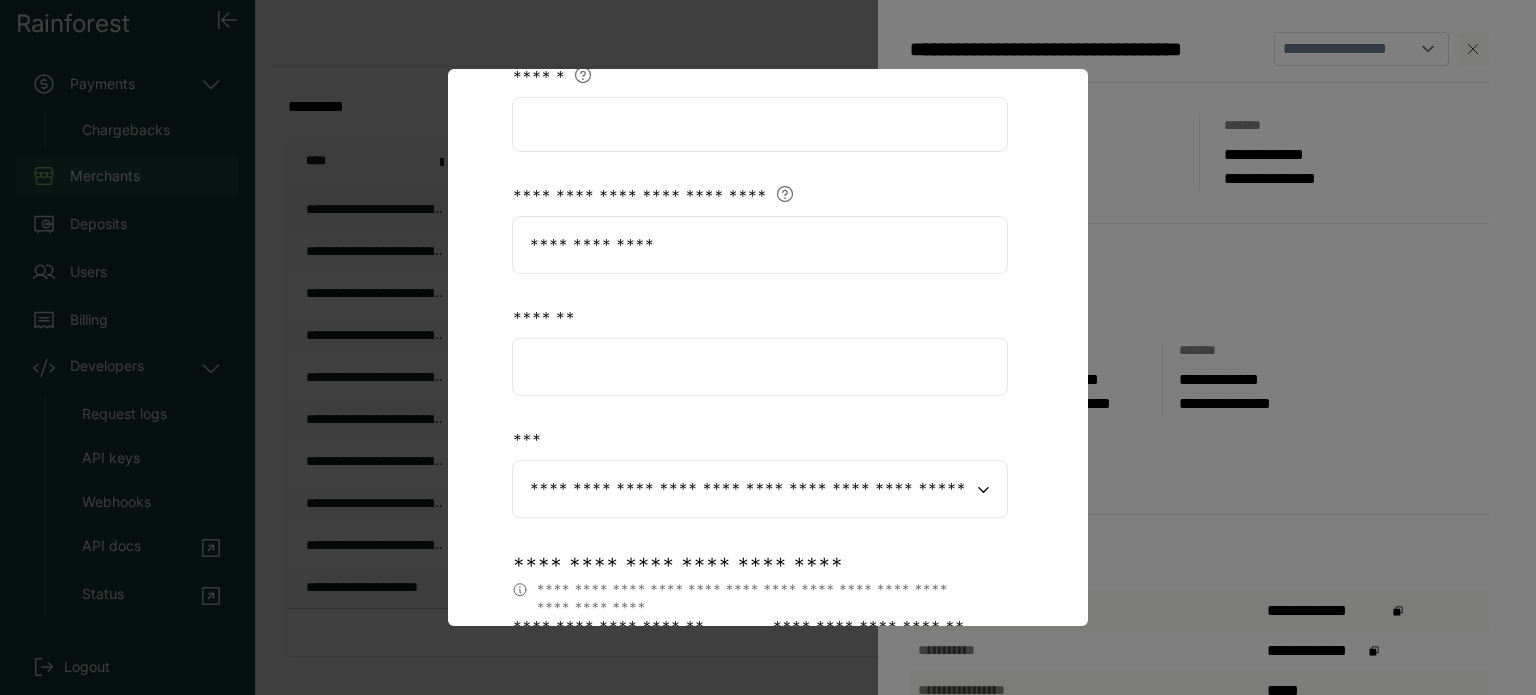 scroll, scrollTop: 412, scrollLeft: 0, axis: vertical 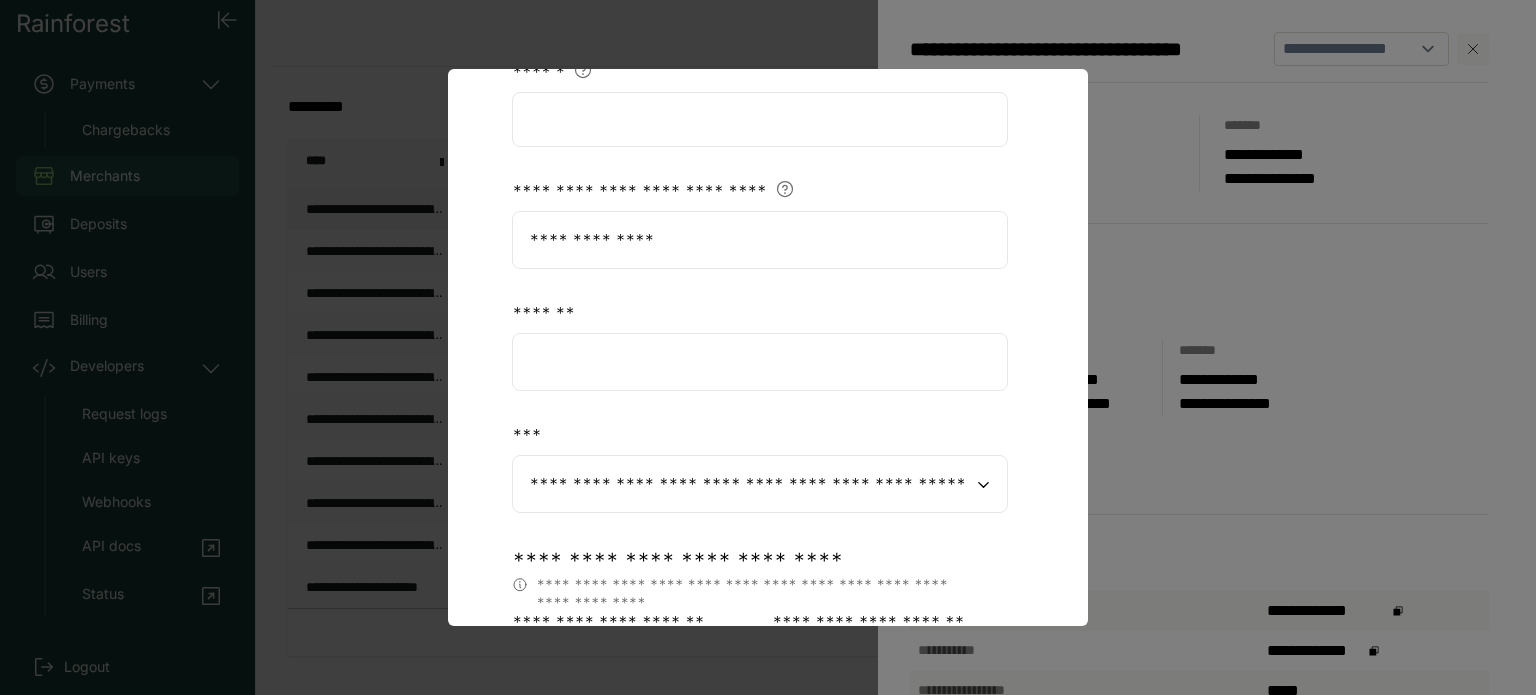 type on "**********" 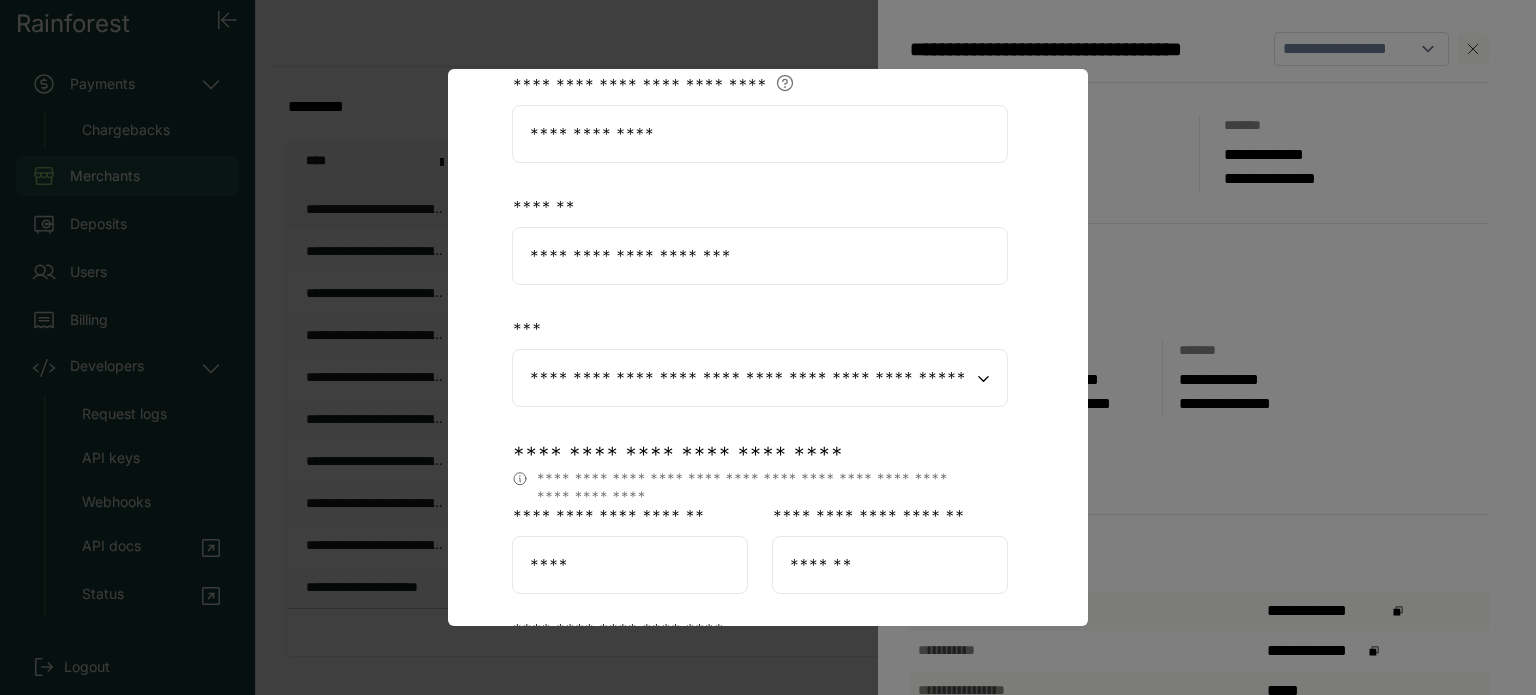 scroll, scrollTop: 612, scrollLeft: 0, axis: vertical 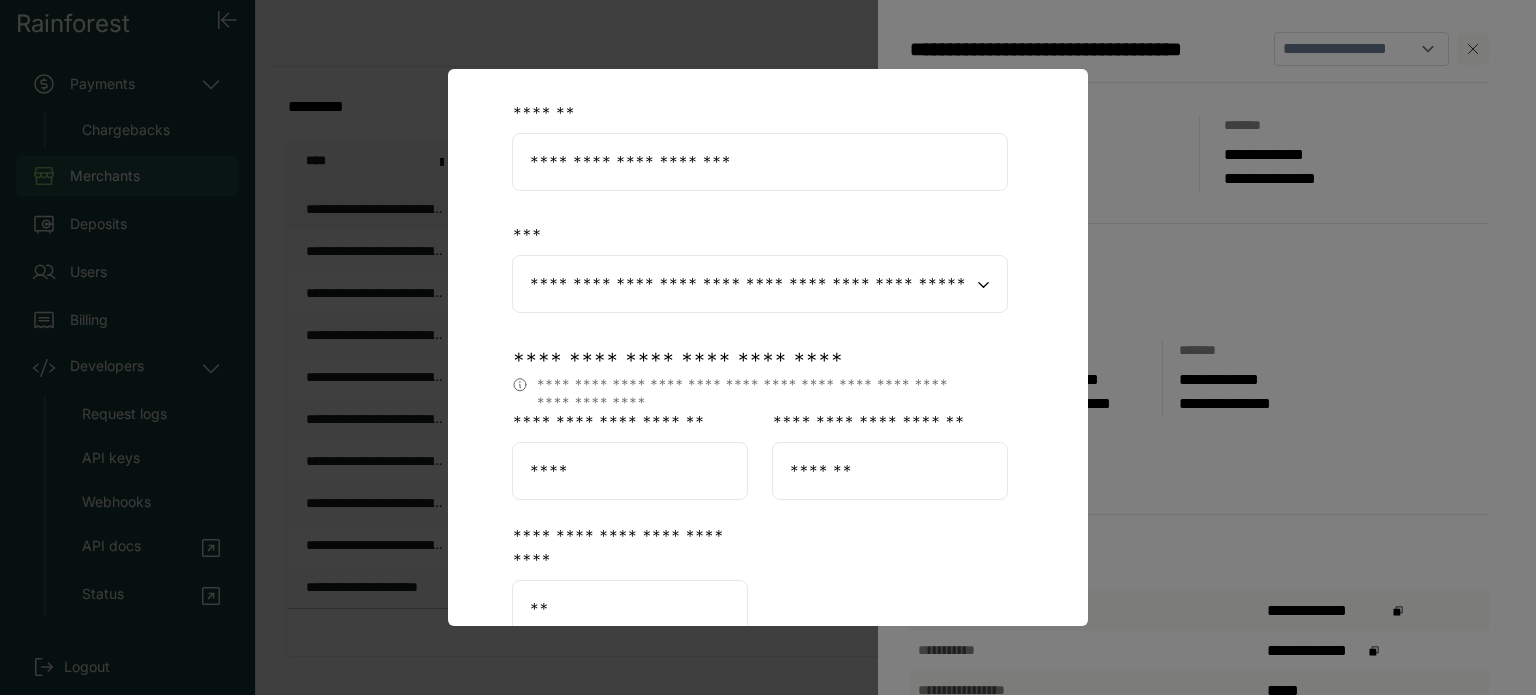 type on "**********" 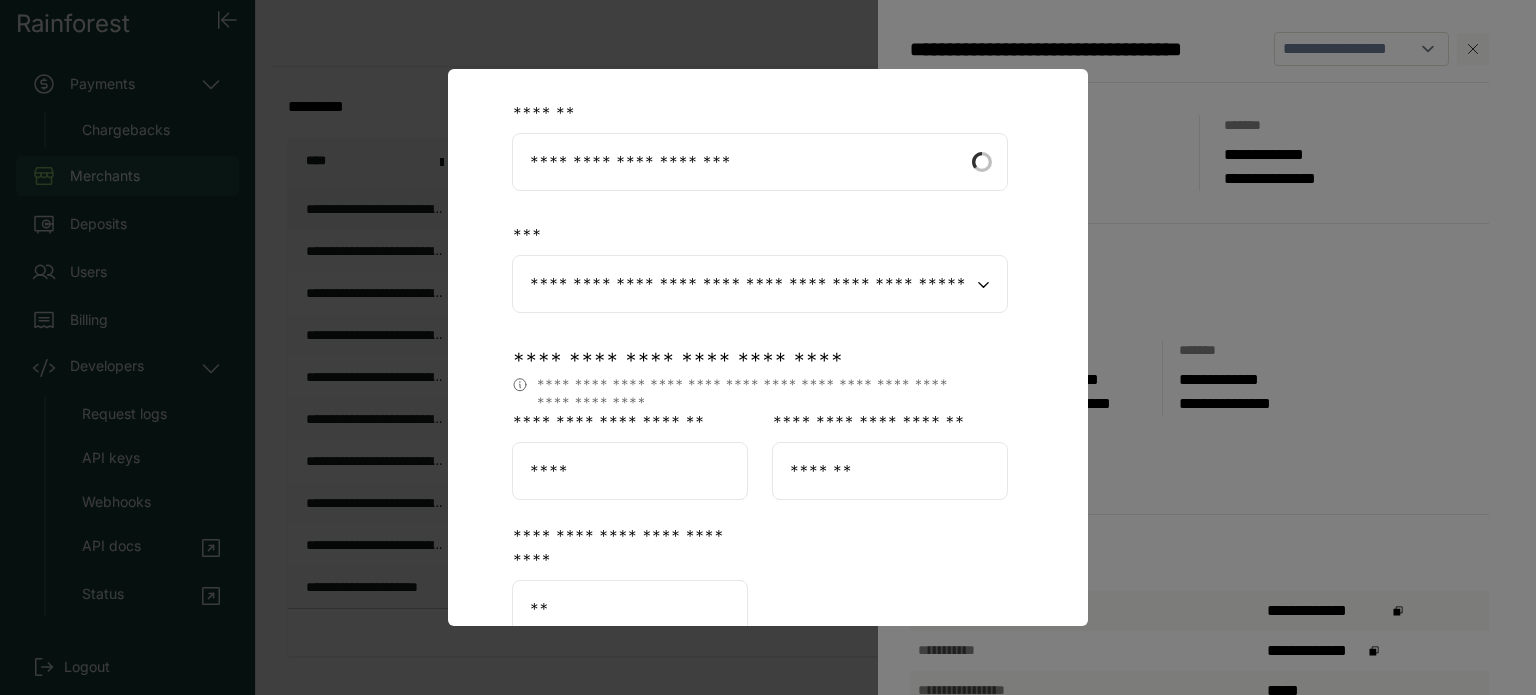 click on "**" at bounding box center (630, 609) 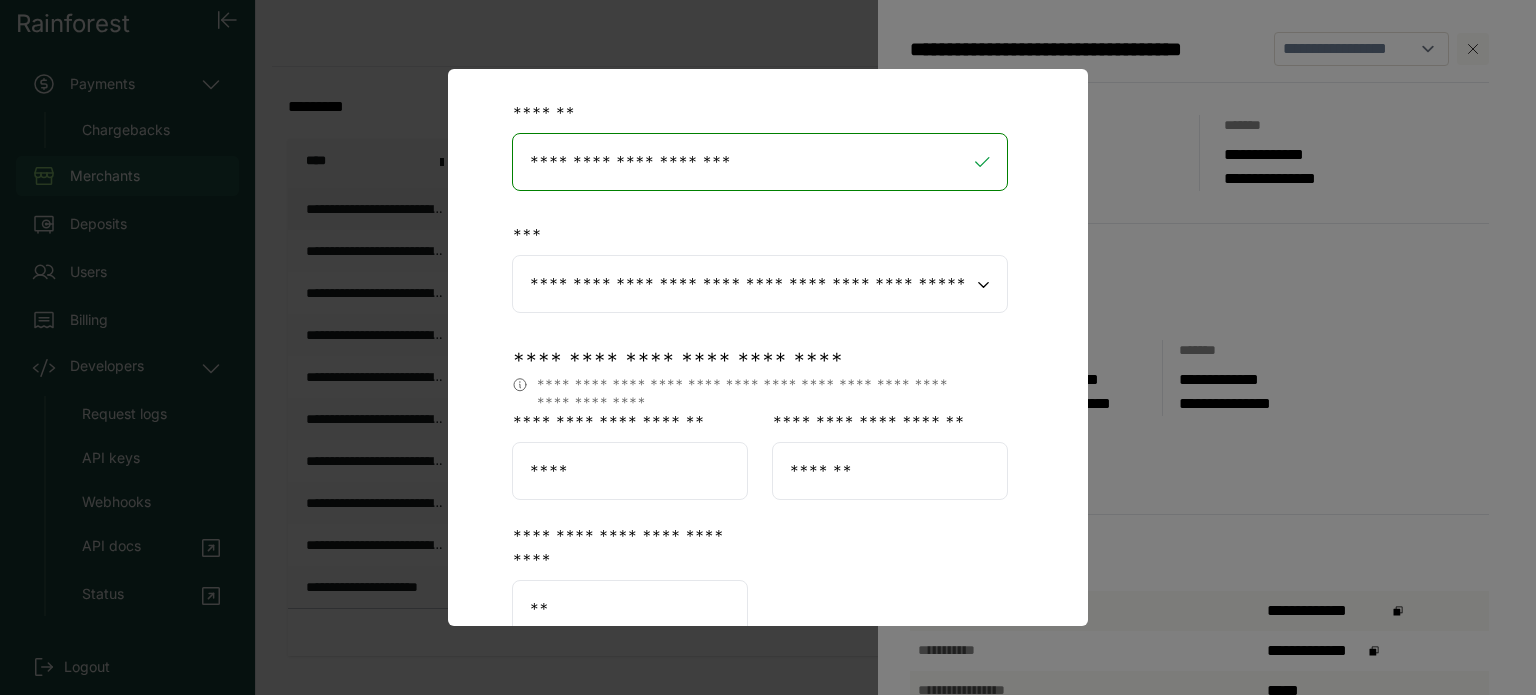 drag, startPoint x: 588, startPoint y: 574, endPoint x: 463, endPoint y: 568, distance: 125.14392 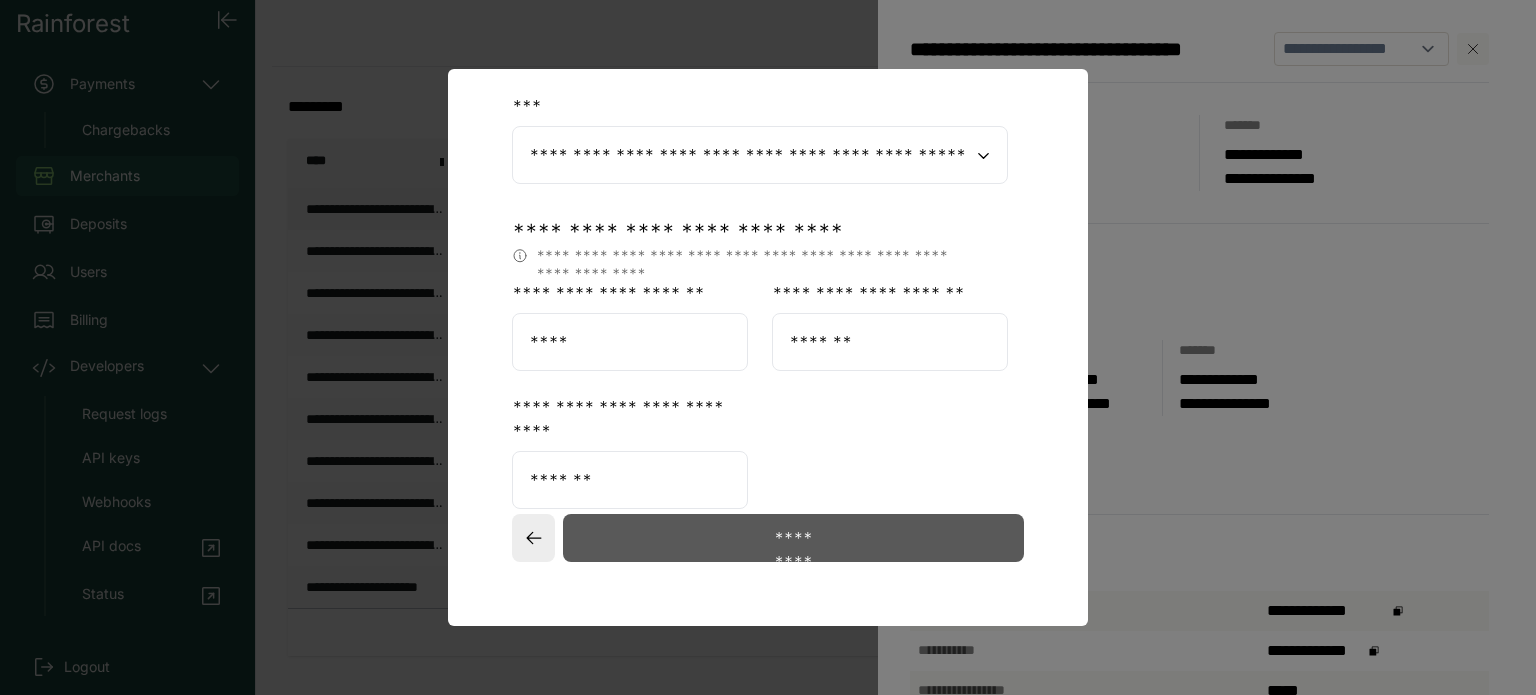 type on "*******" 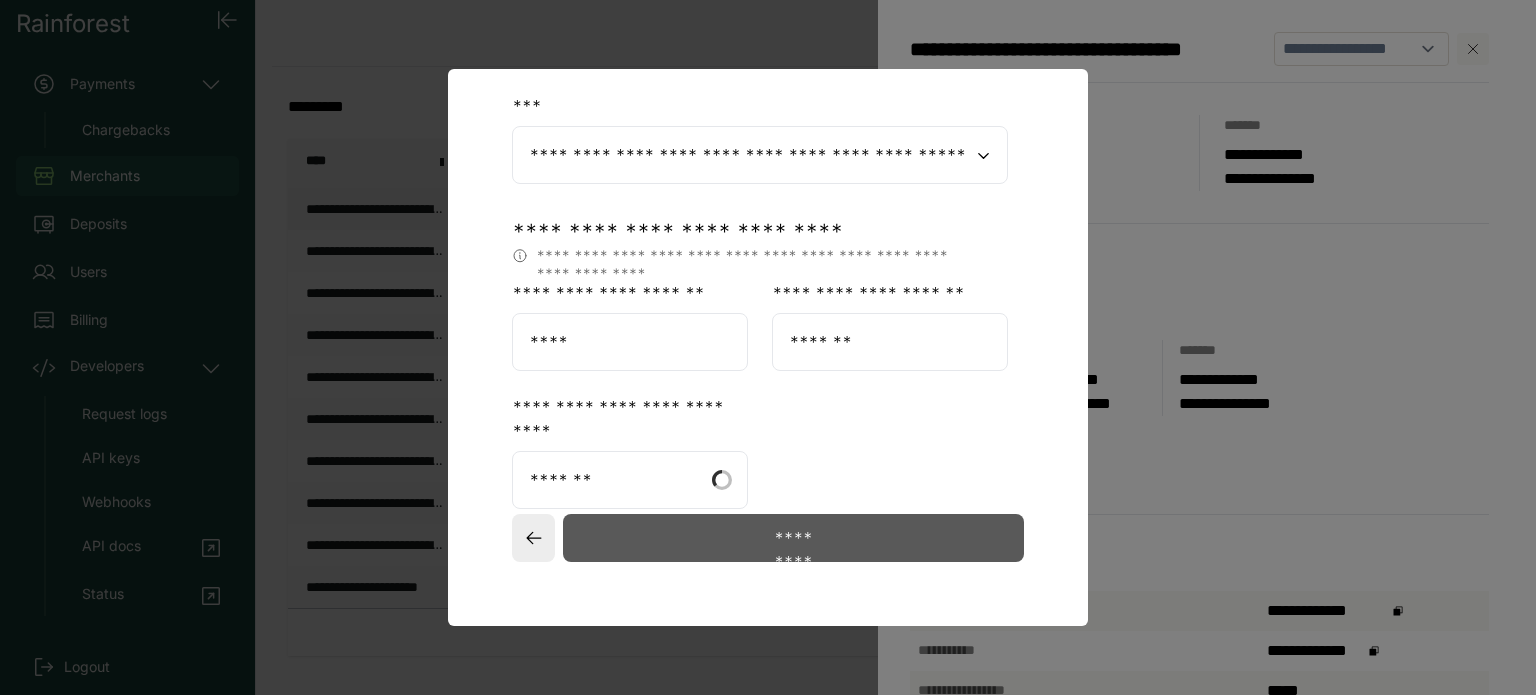 click on "*********" at bounding box center (793, 538) 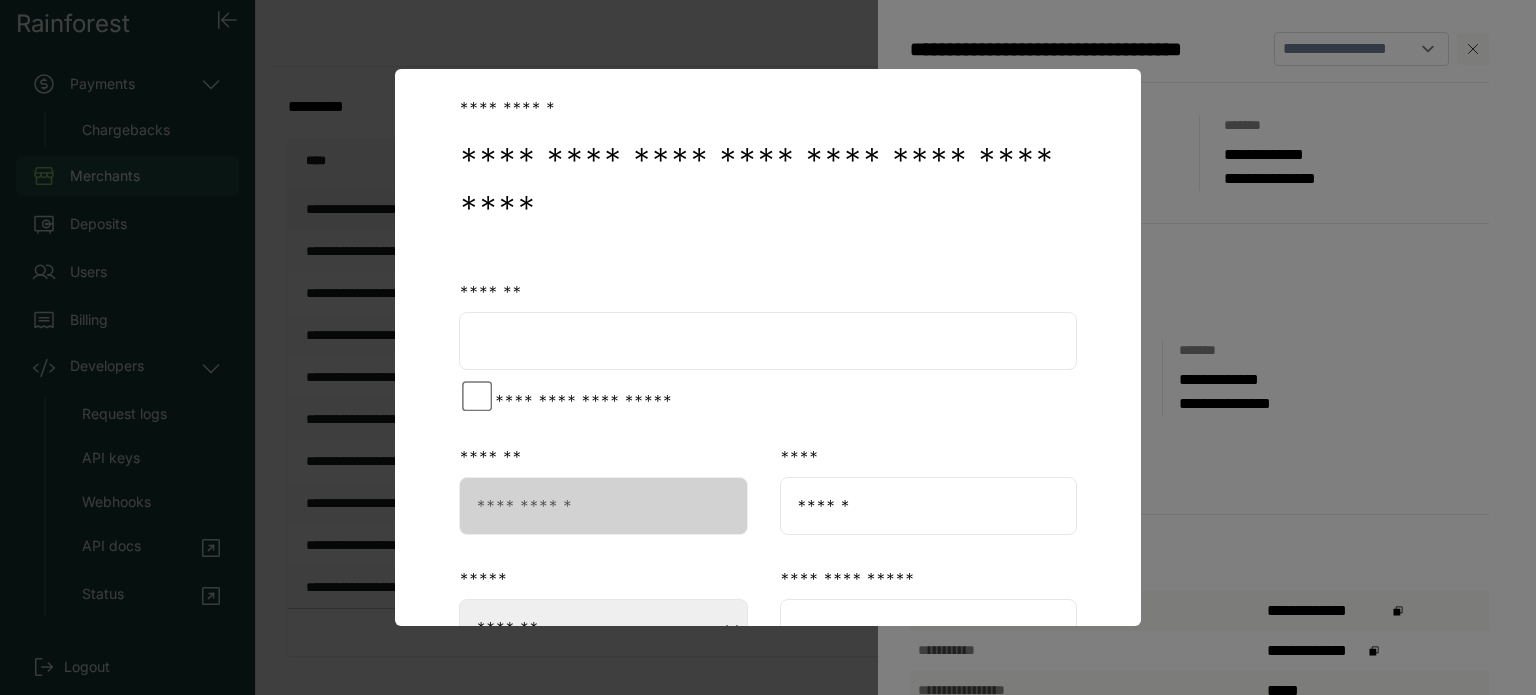 scroll, scrollTop: 0, scrollLeft: 0, axis: both 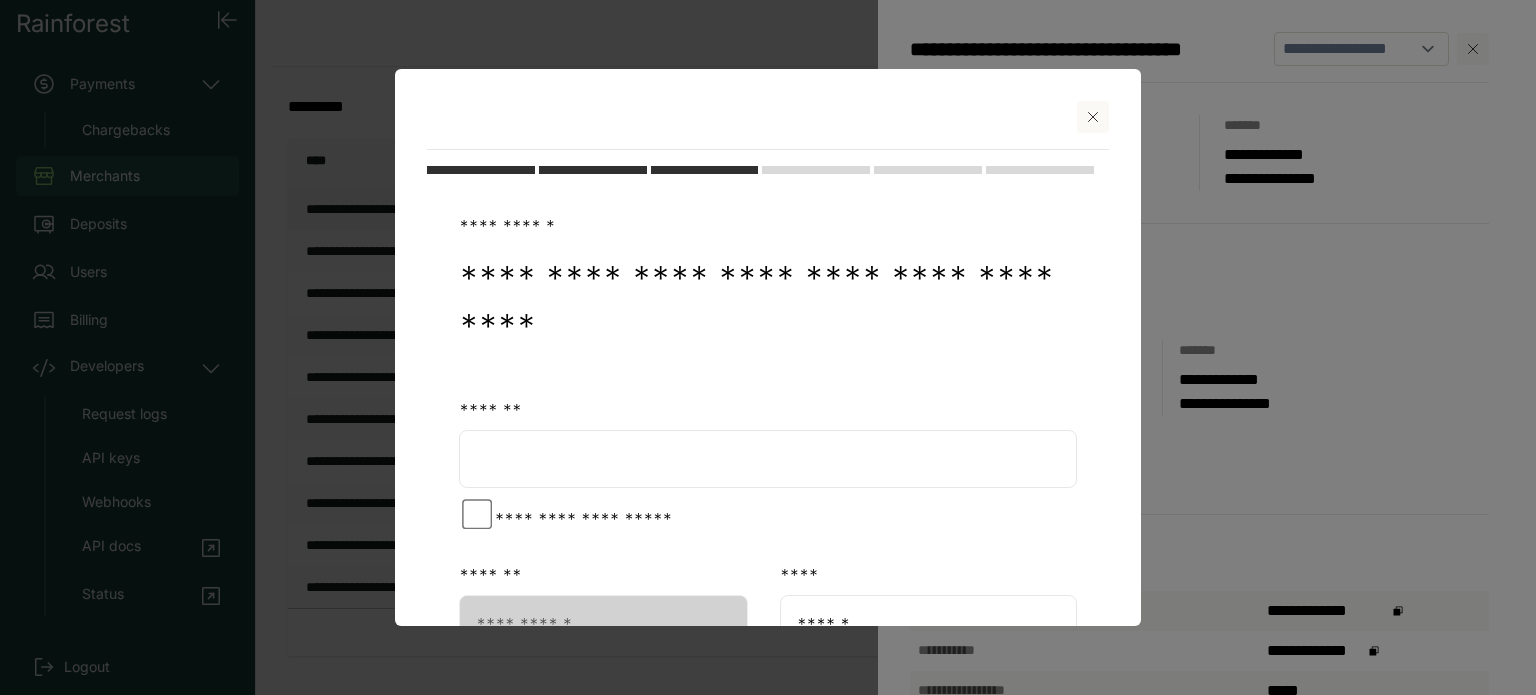 click at bounding box center [768, 459] 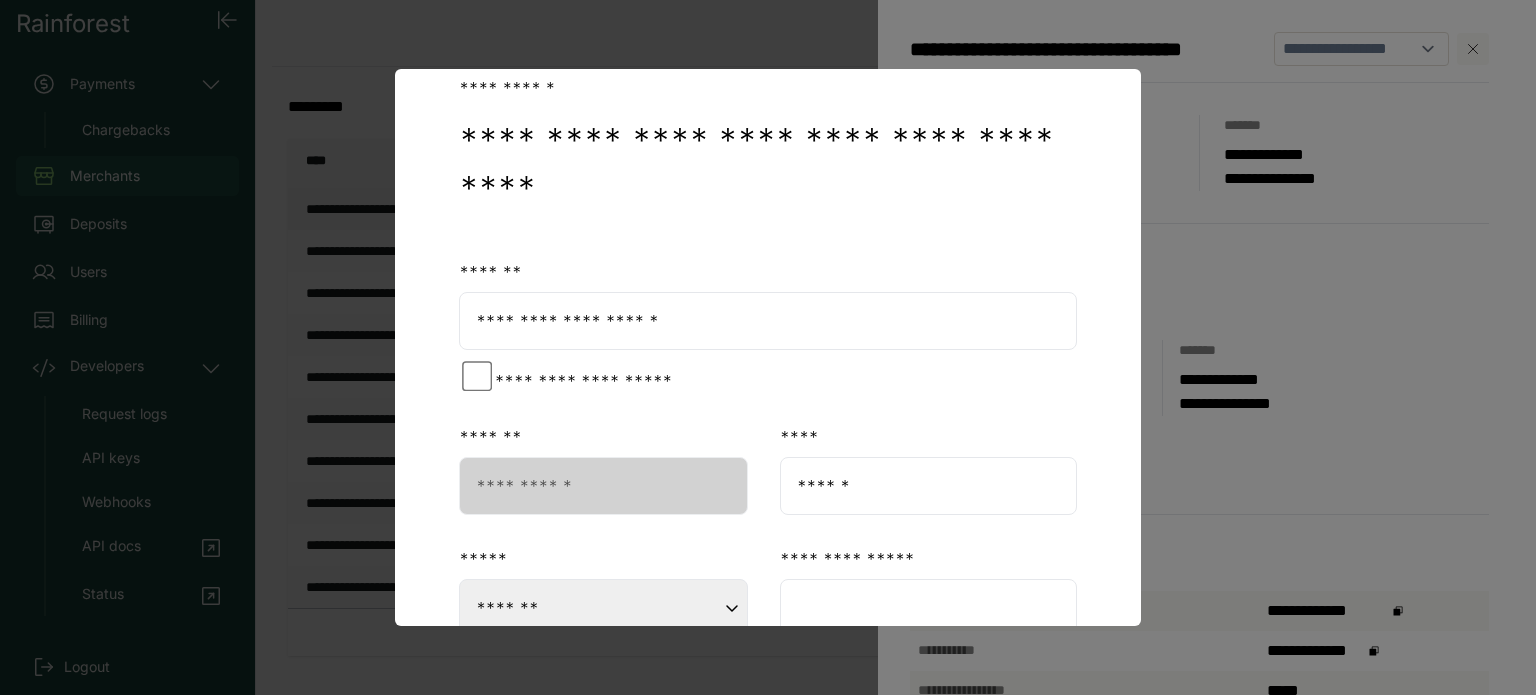 scroll, scrollTop: 241, scrollLeft: 0, axis: vertical 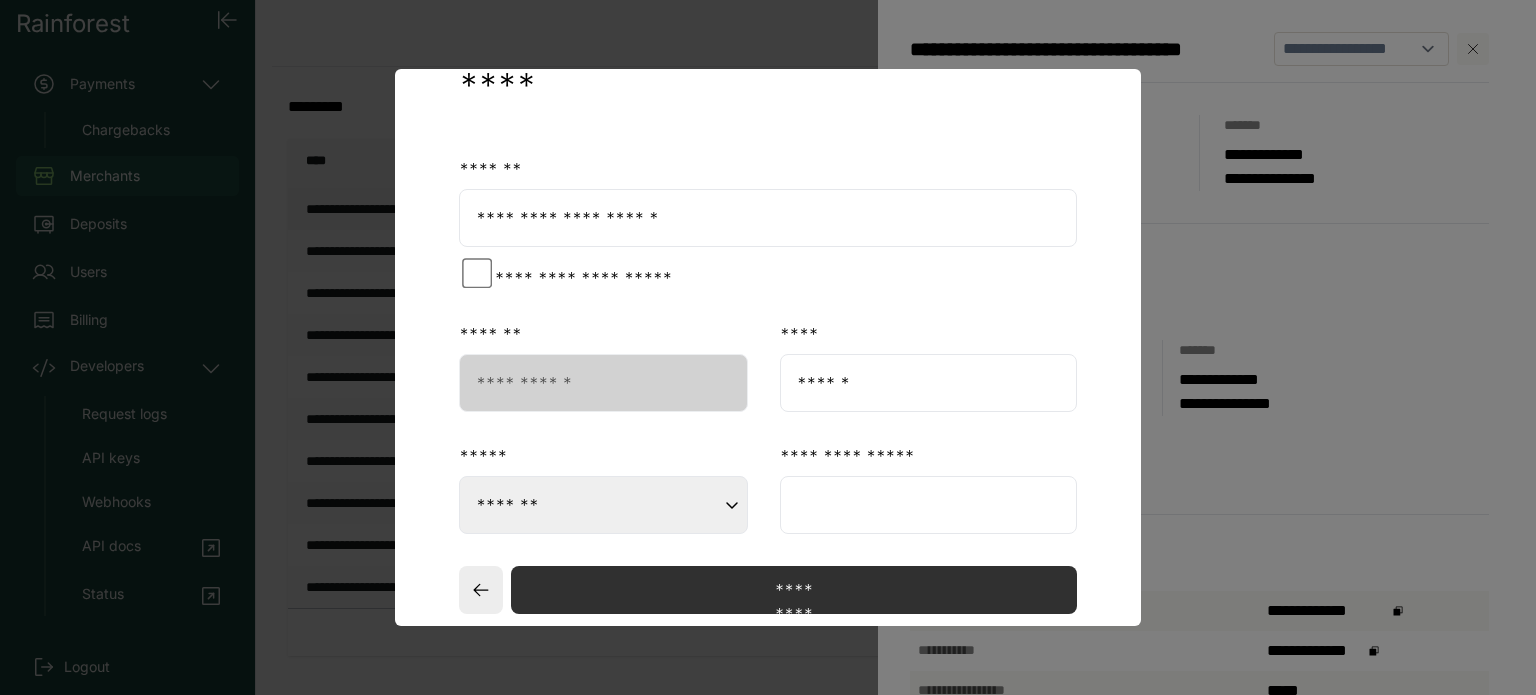 type on "**********" 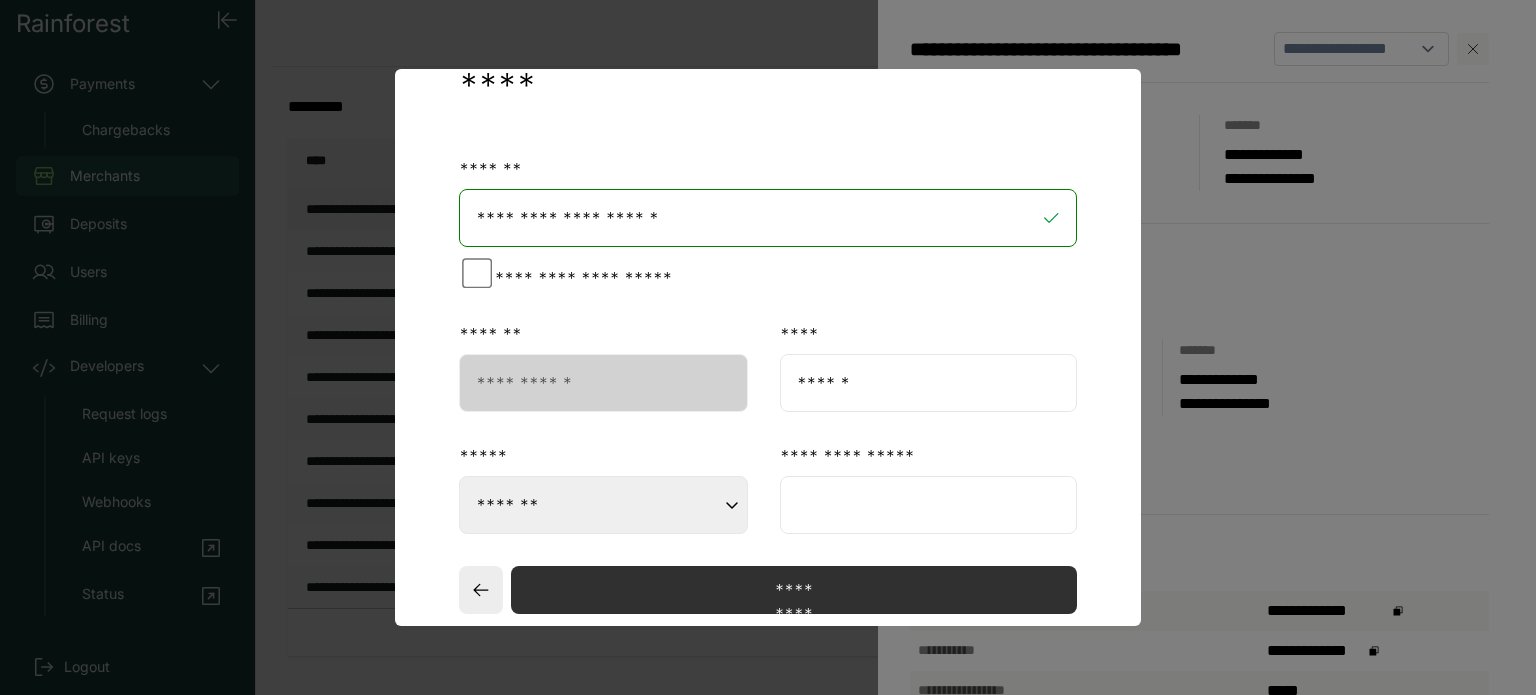 click at bounding box center (928, 505) 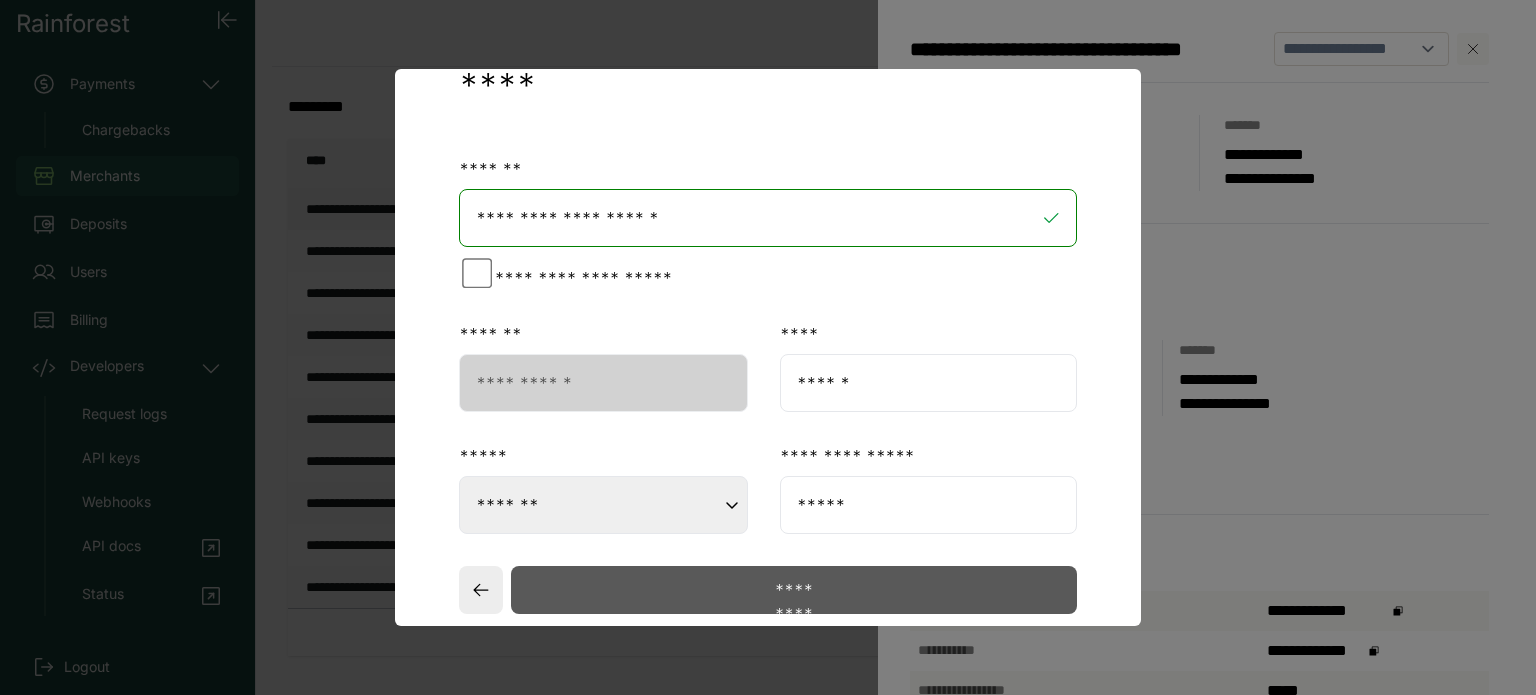 type on "*****" 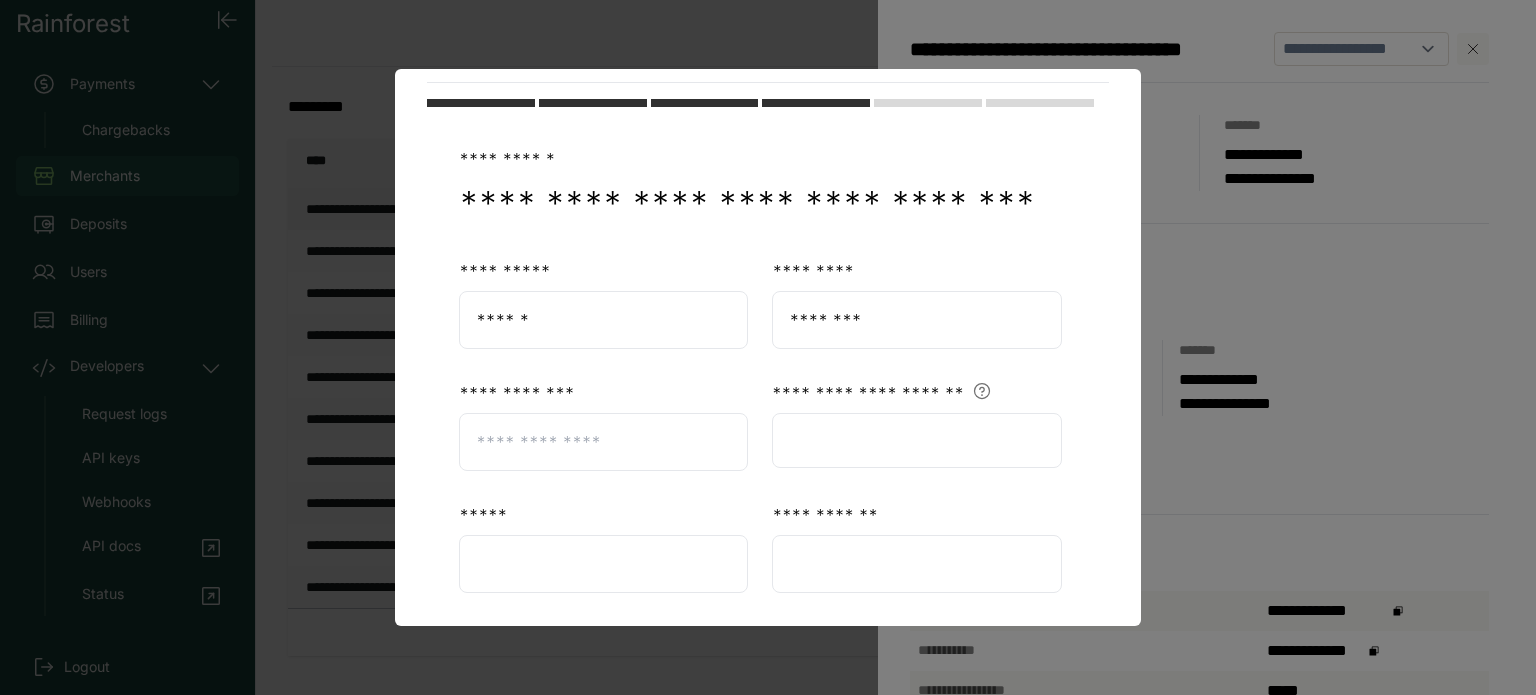 scroll, scrollTop: 0, scrollLeft: 0, axis: both 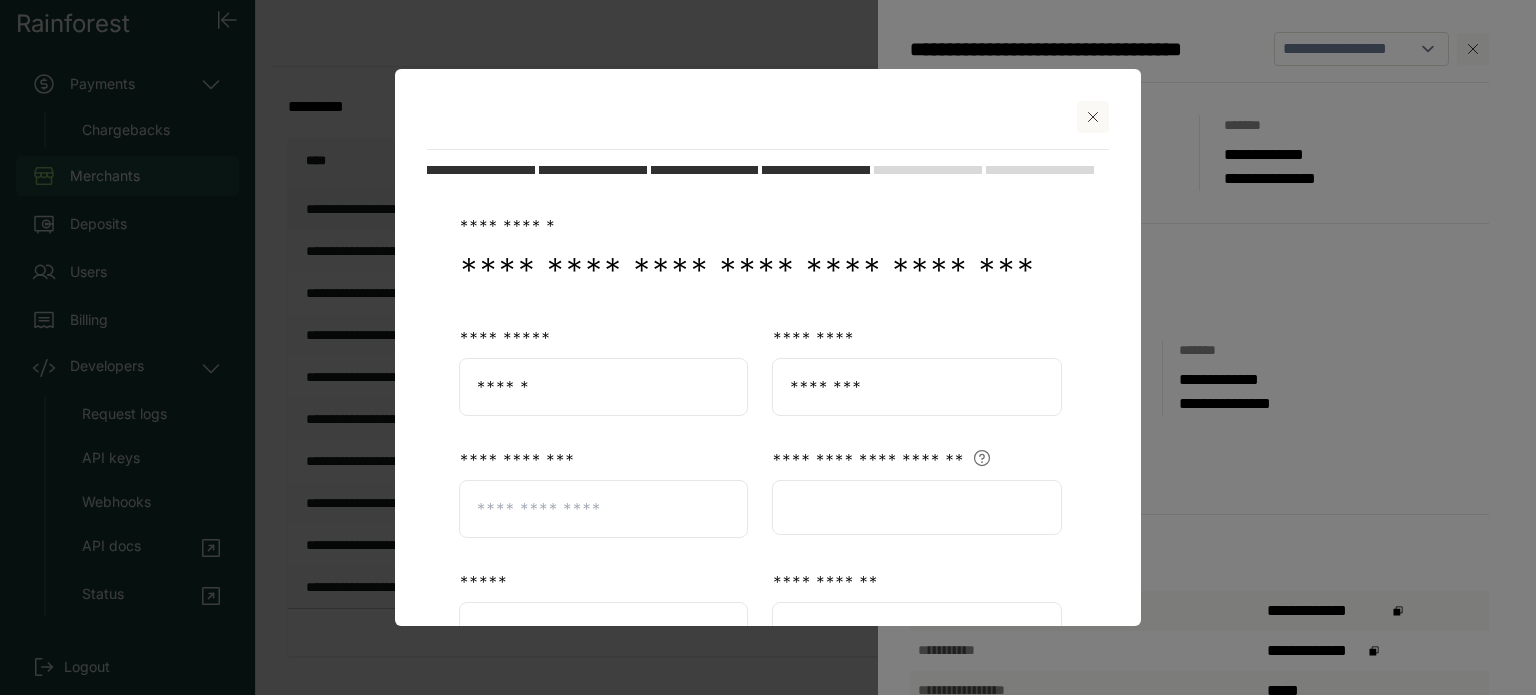 drag, startPoint x: 1075, startPoint y: 131, endPoint x: 943, endPoint y: 119, distance: 132.54433 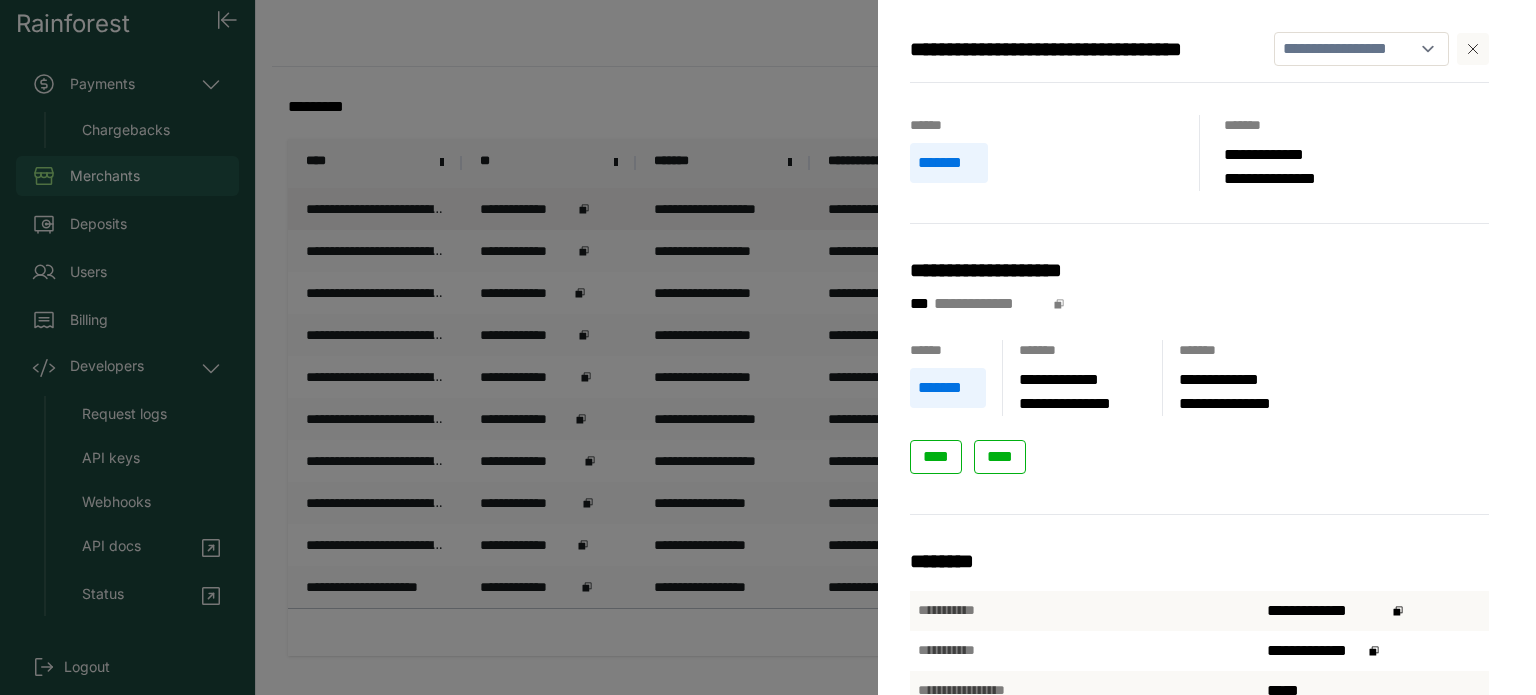 click on "**********" at bounding box center [768, 347] 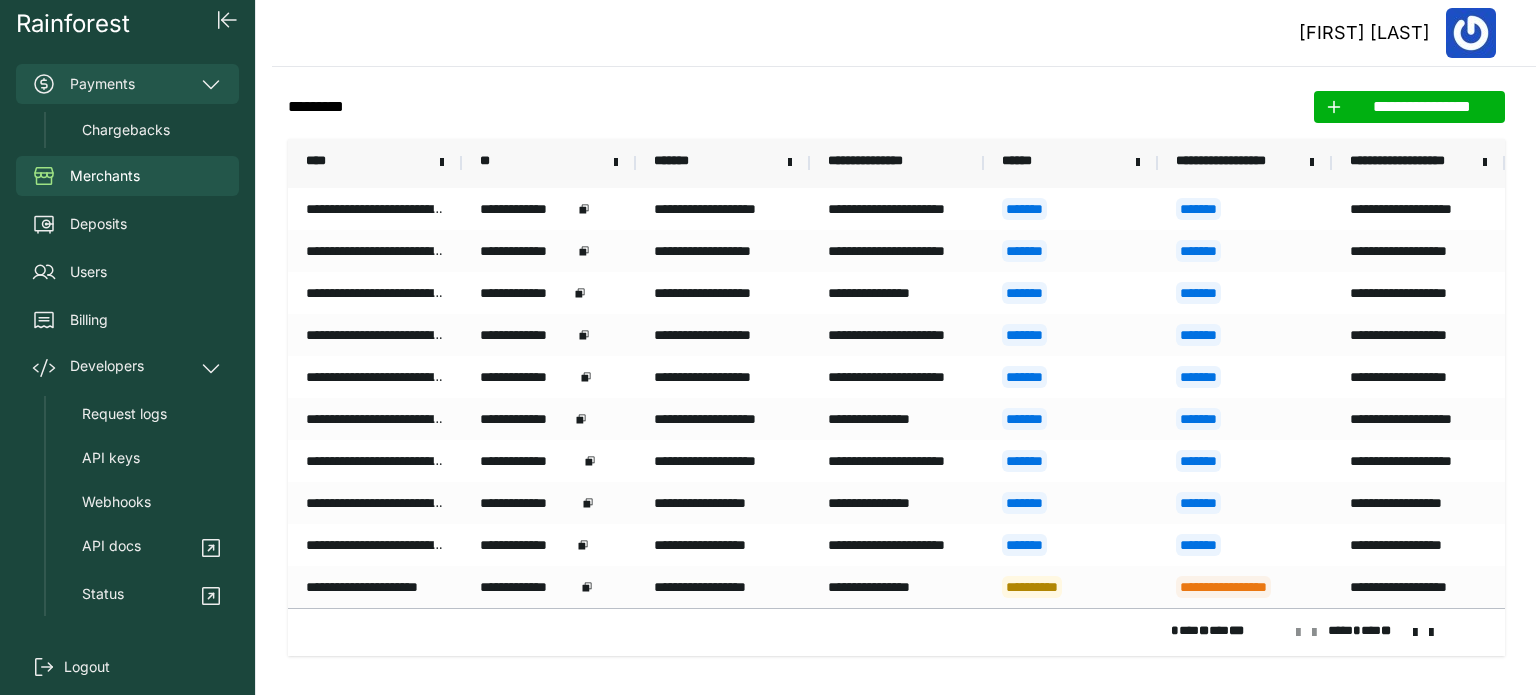 click on "Payments" at bounding box center [127, 84] 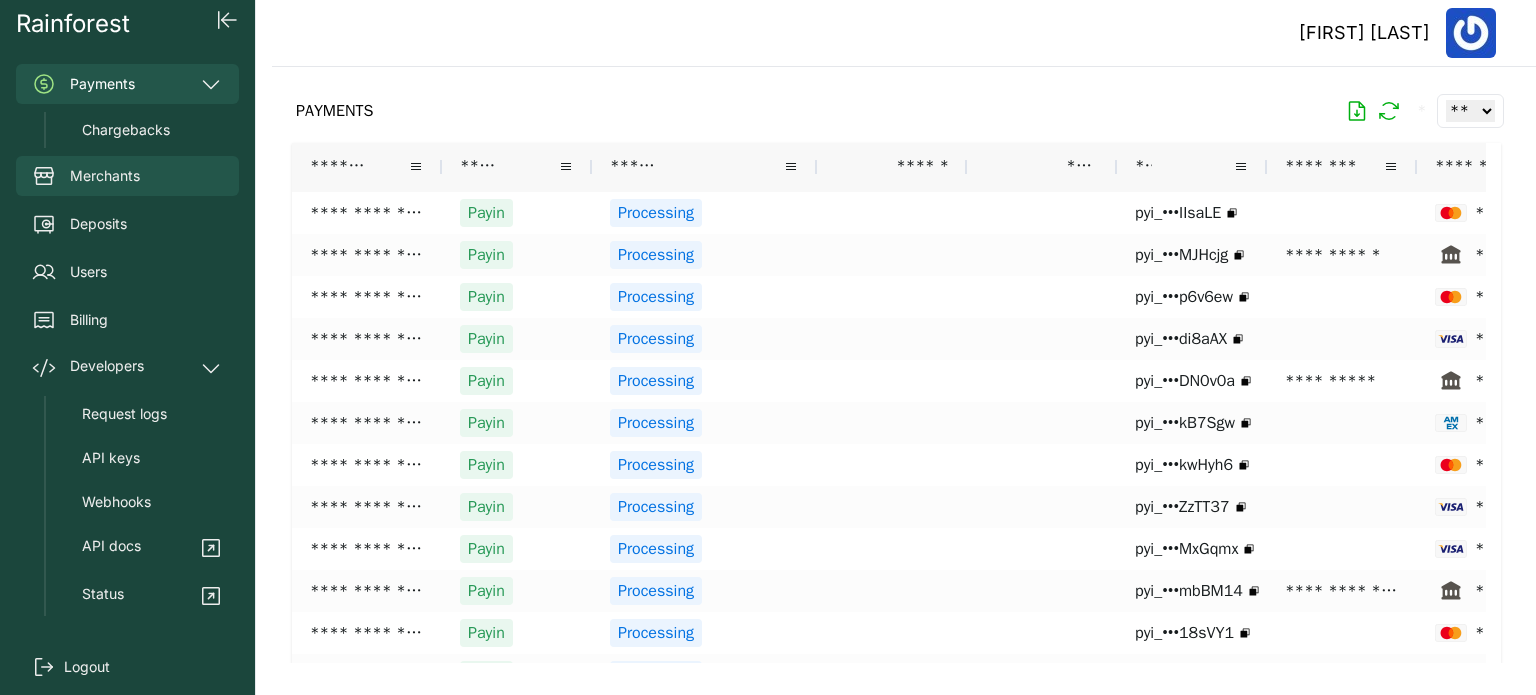 click on "Merchants" at bounding box center [105, 176] 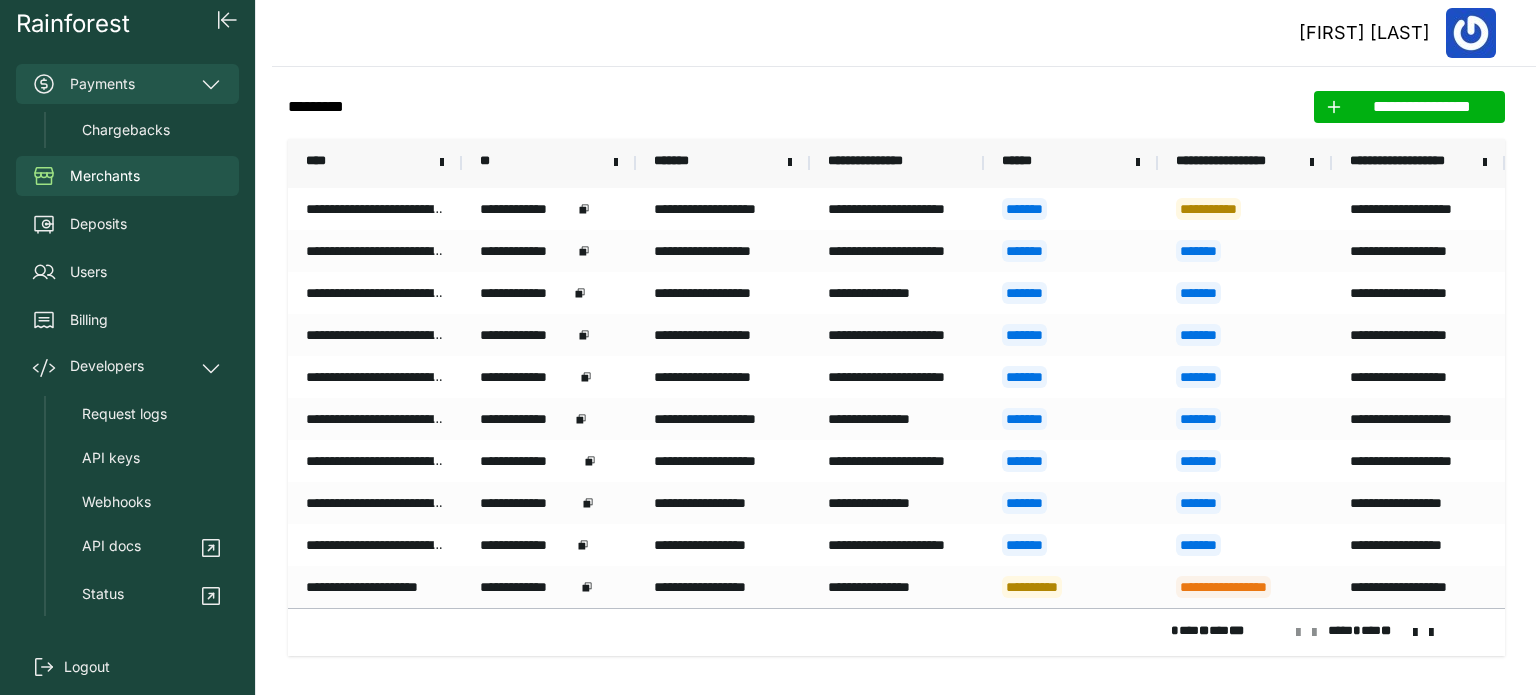 click on "Payments" at bounding box center (127, 84) 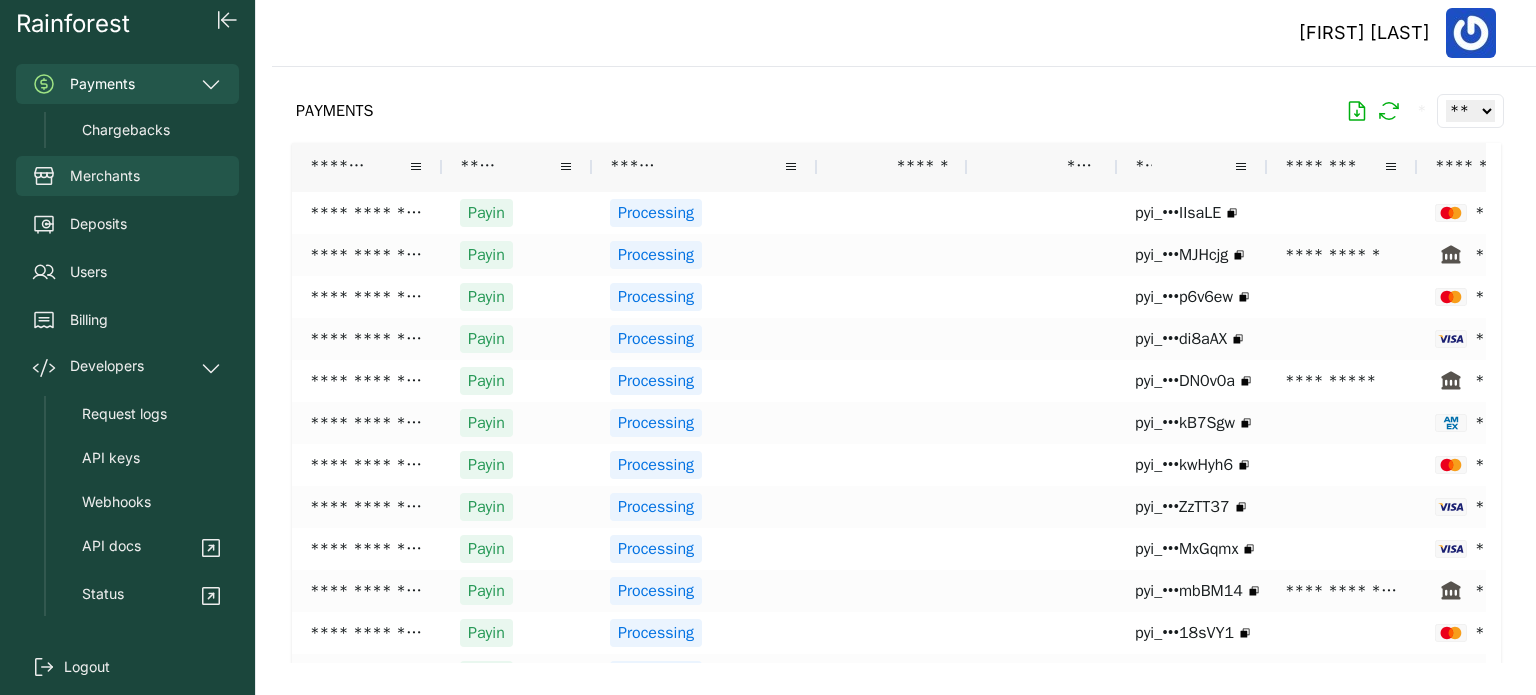 click on "Merchants" at bounding box center [127, 176] 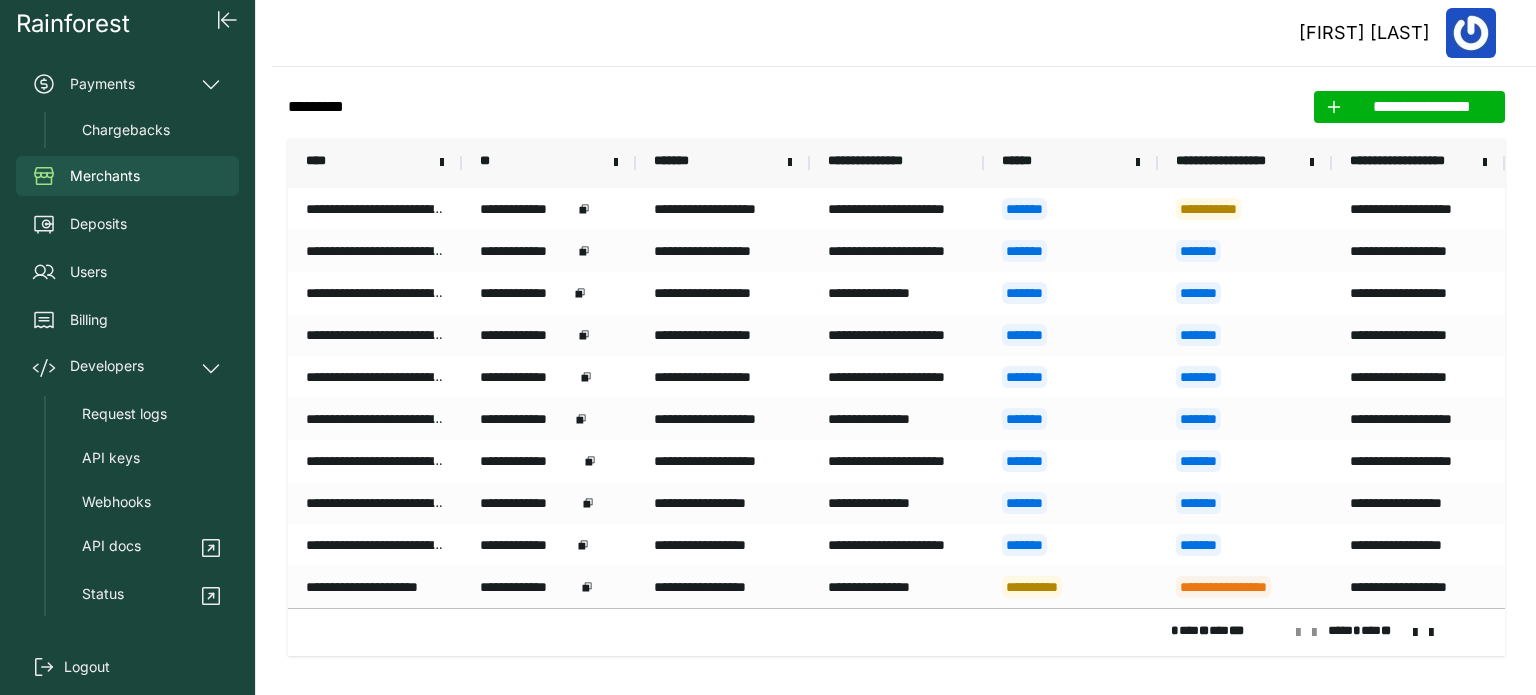 click on "[FIRST] [LAST]" at bounding box center (904, 33) 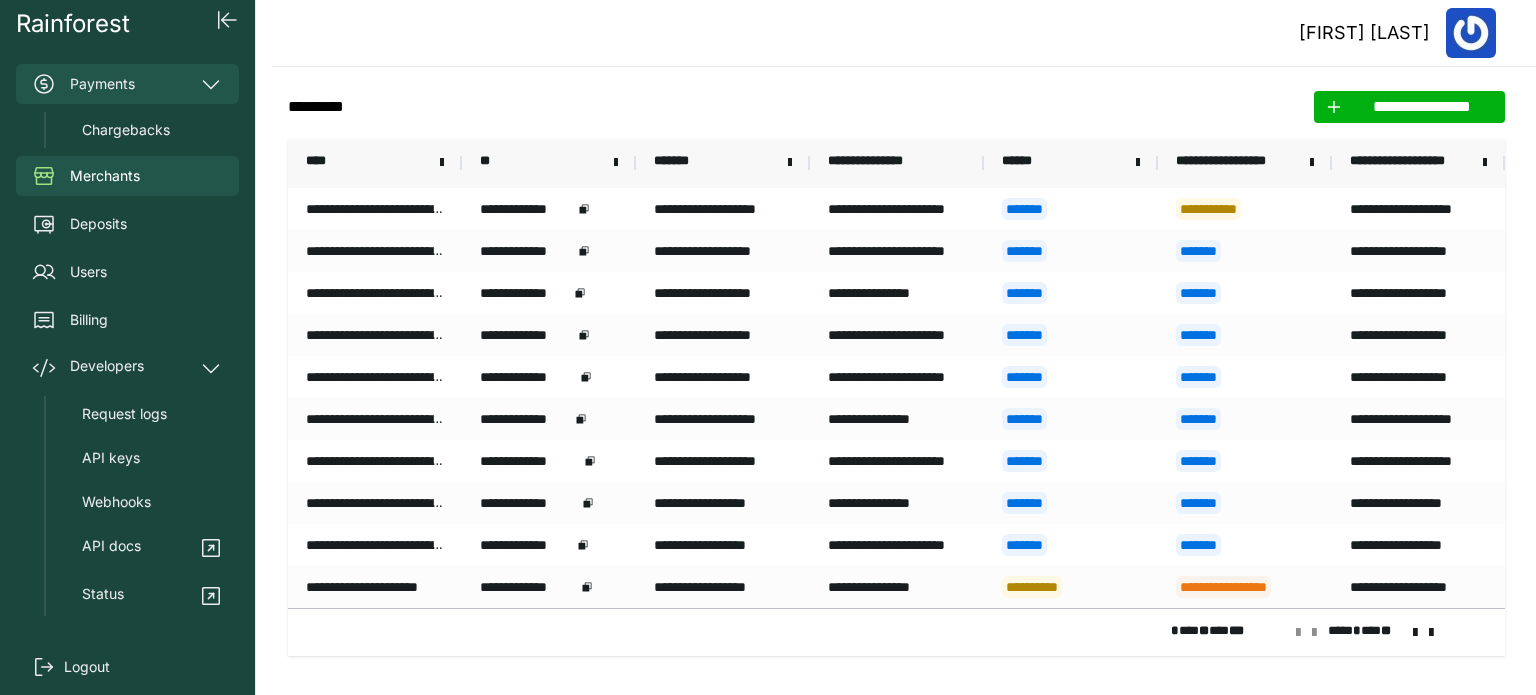 click on "Payments" at bounding box center (127, 84) 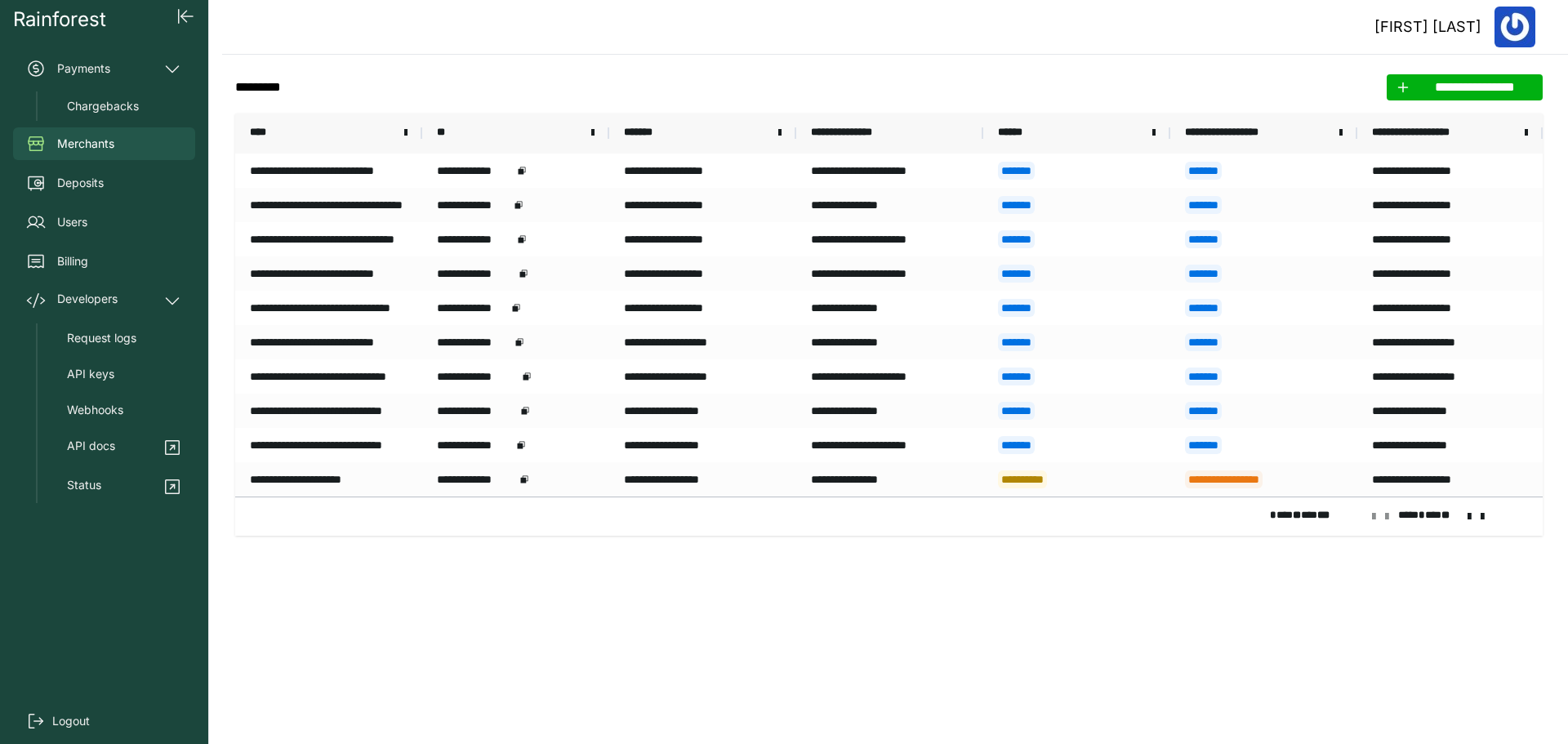 scroll, scrollTop: 0, scrollLeft: 0, axis: both 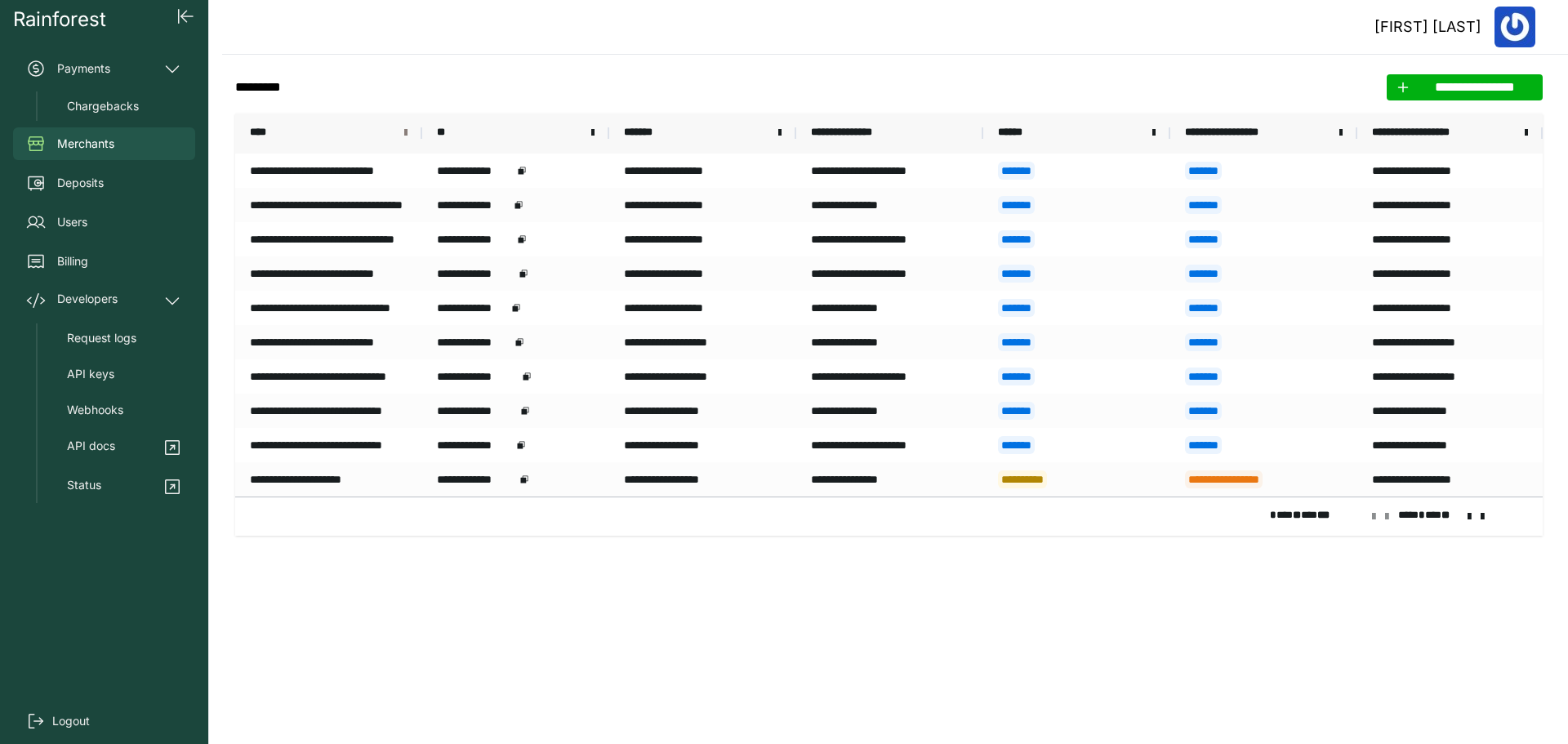 click at bounding box center [406, 133] 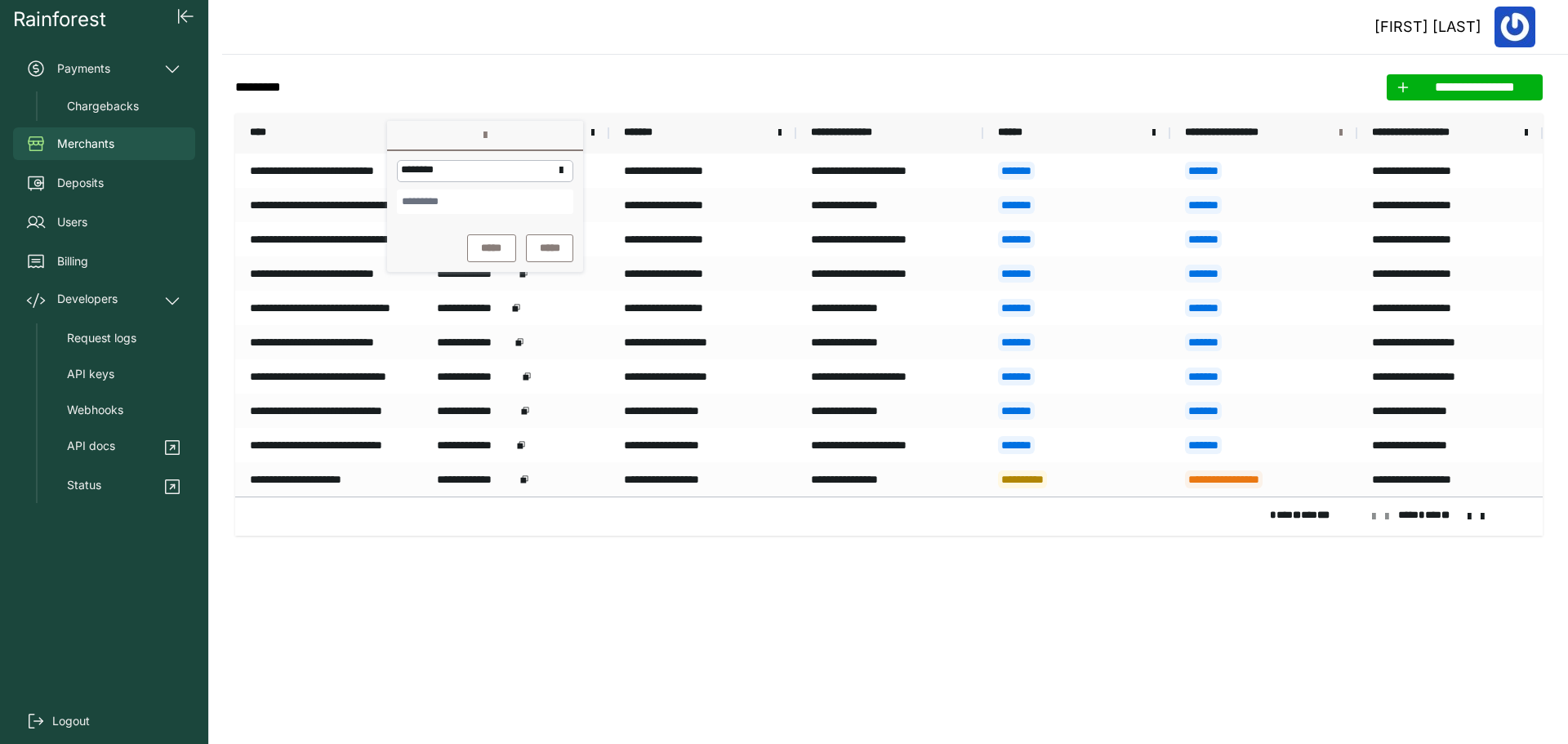 click at bounding box center [1341, 133] 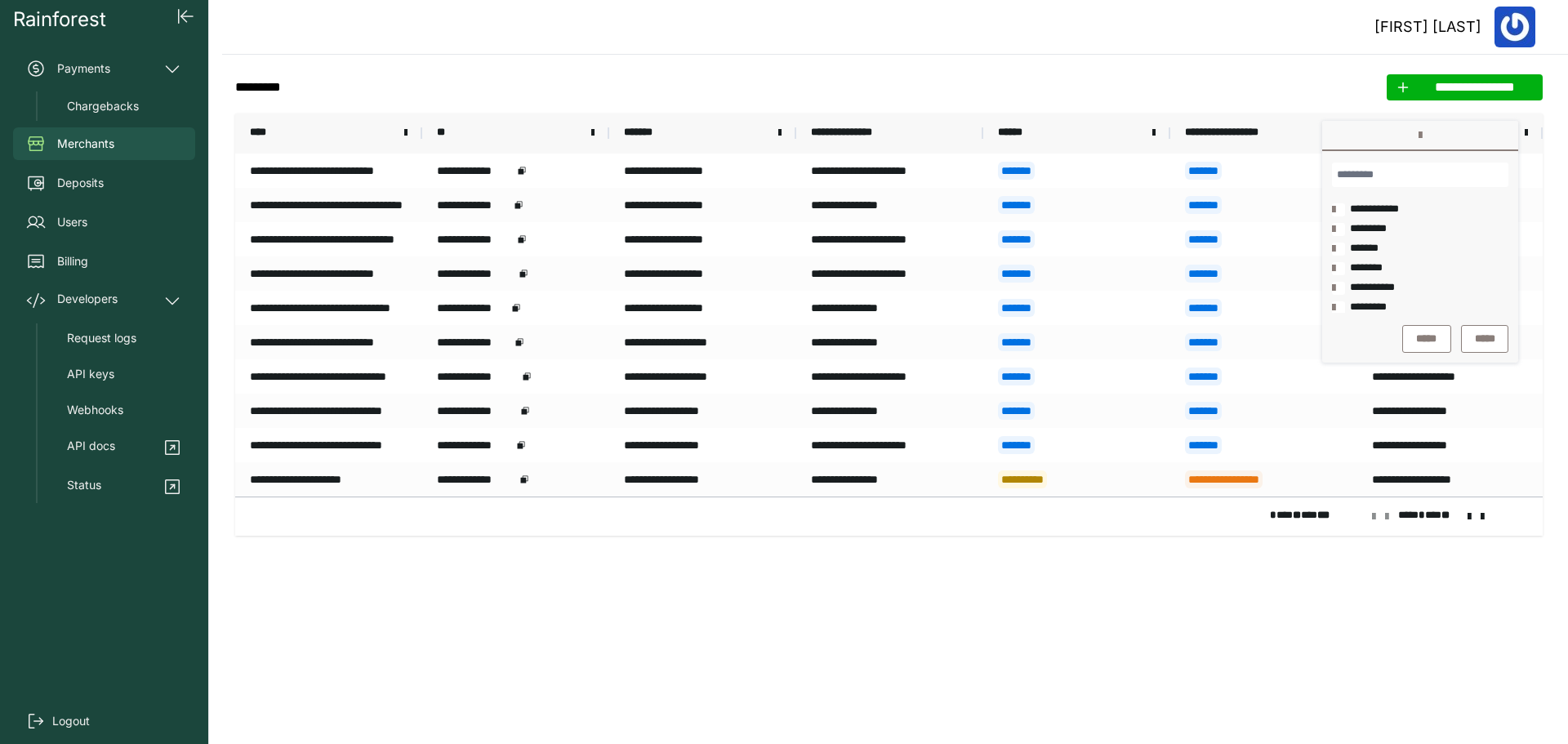 click on "**********" at bounding box center [1374, 210] 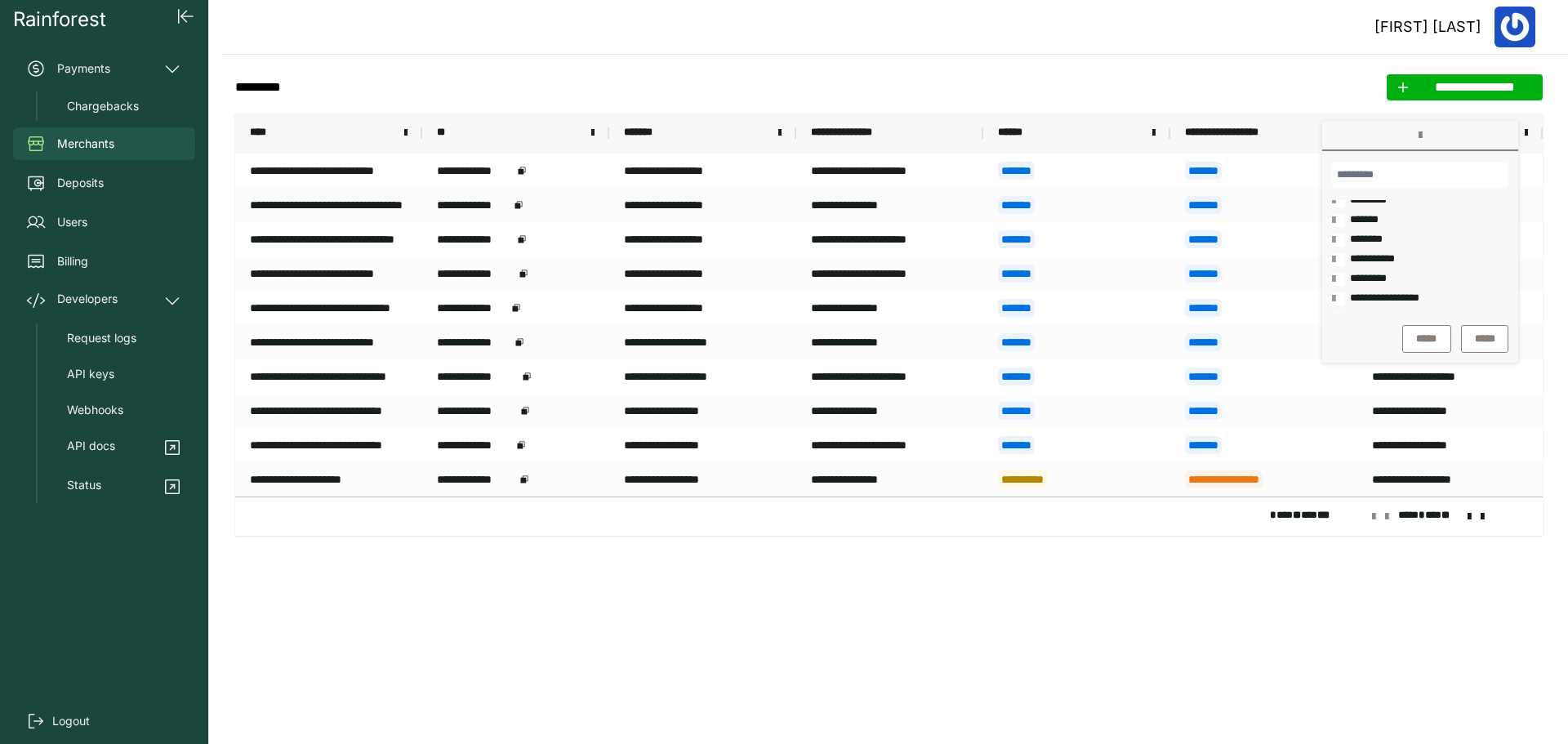 scroll, scrollTop: 44, scrollLeft: 0, axis: vertical 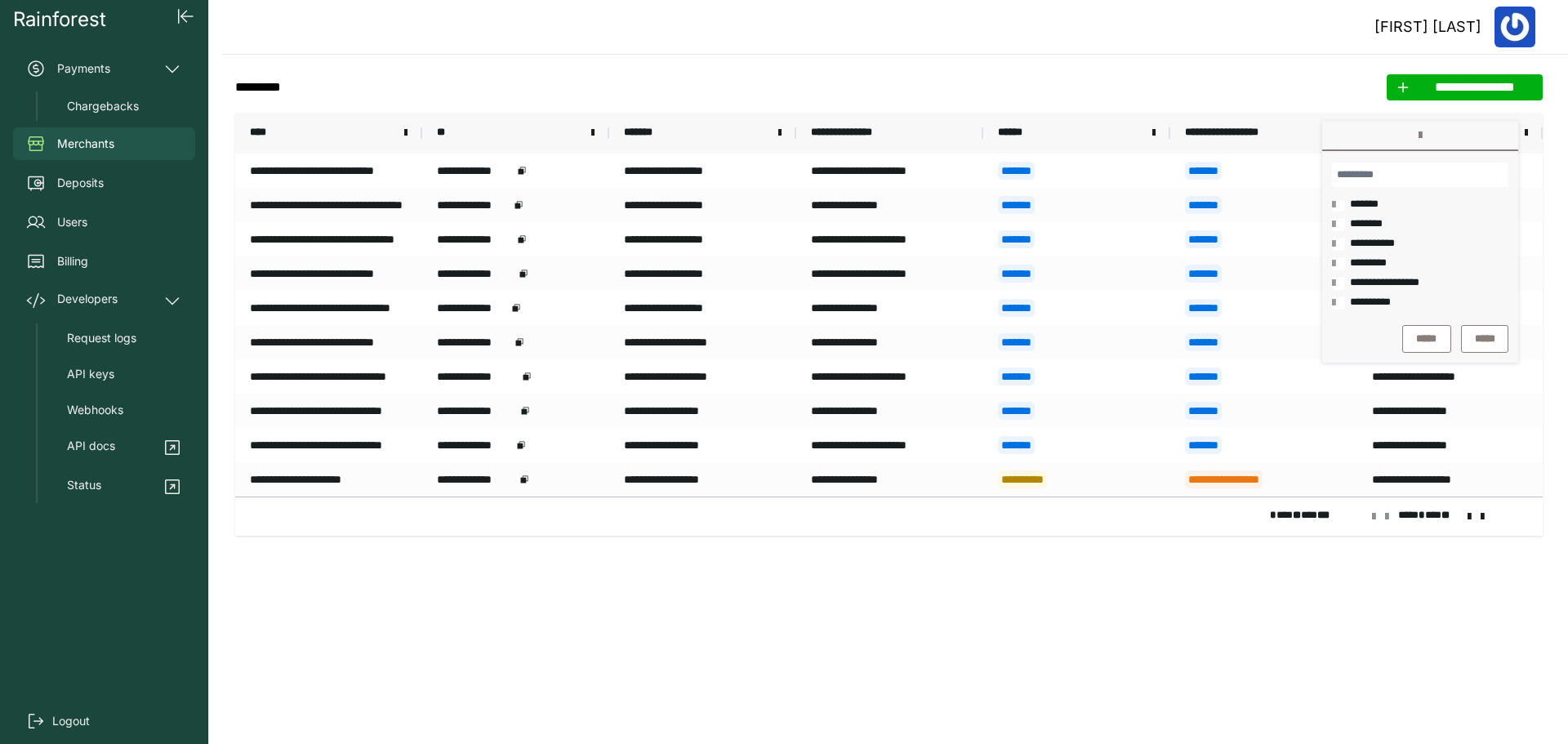 click on "**********" at bounding box center (1393, 283) 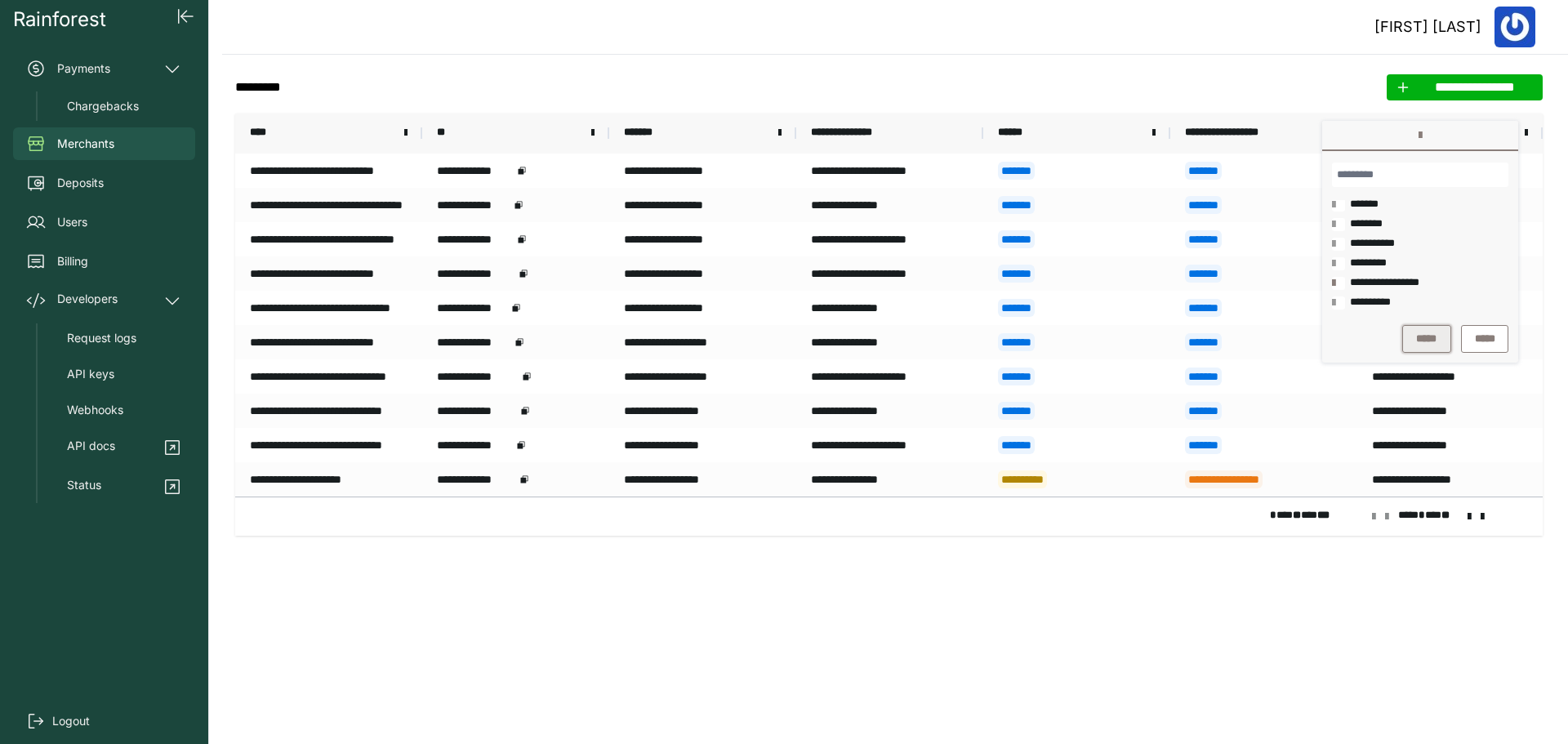 click on "*****" at bounding box center [1427, 339] 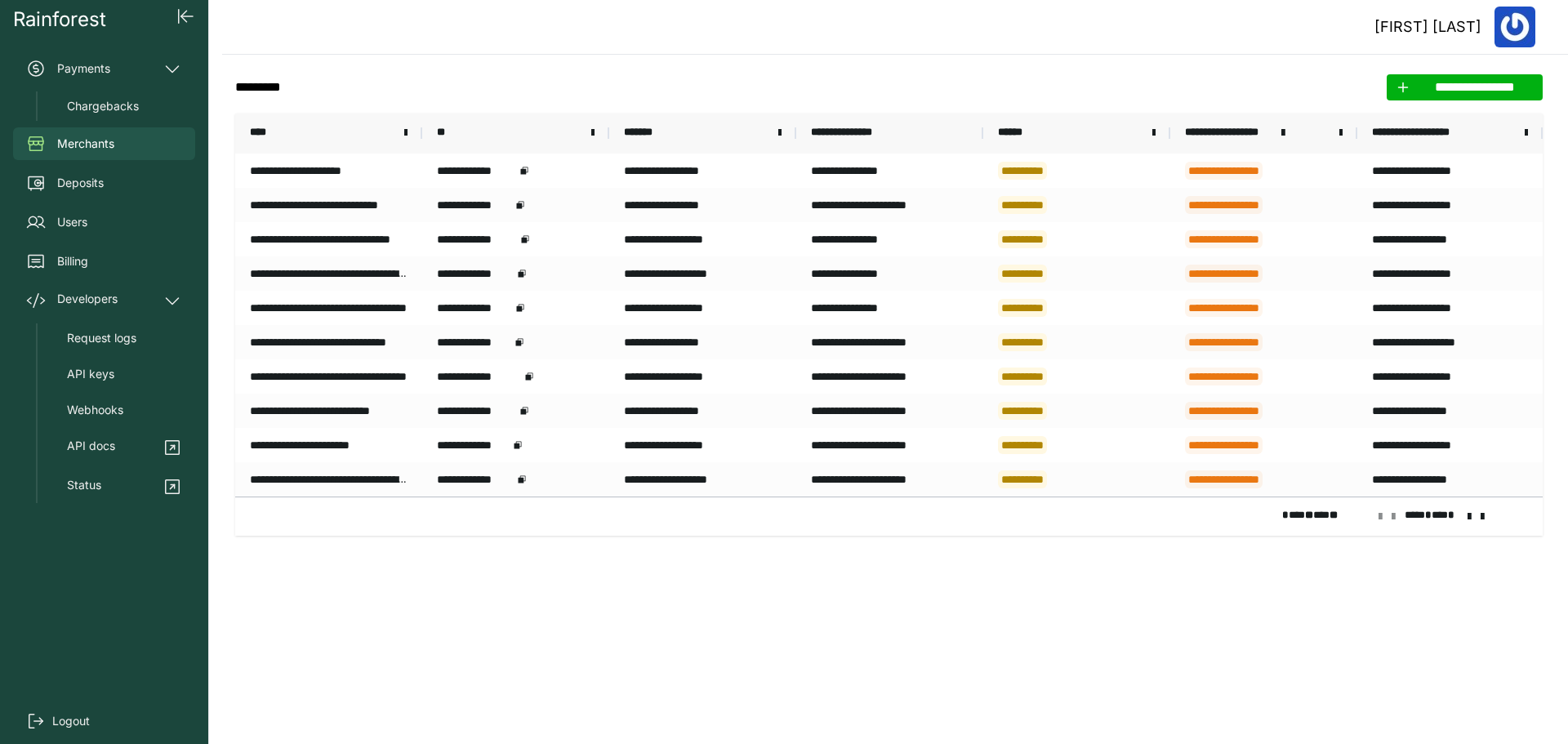 click on "**********" 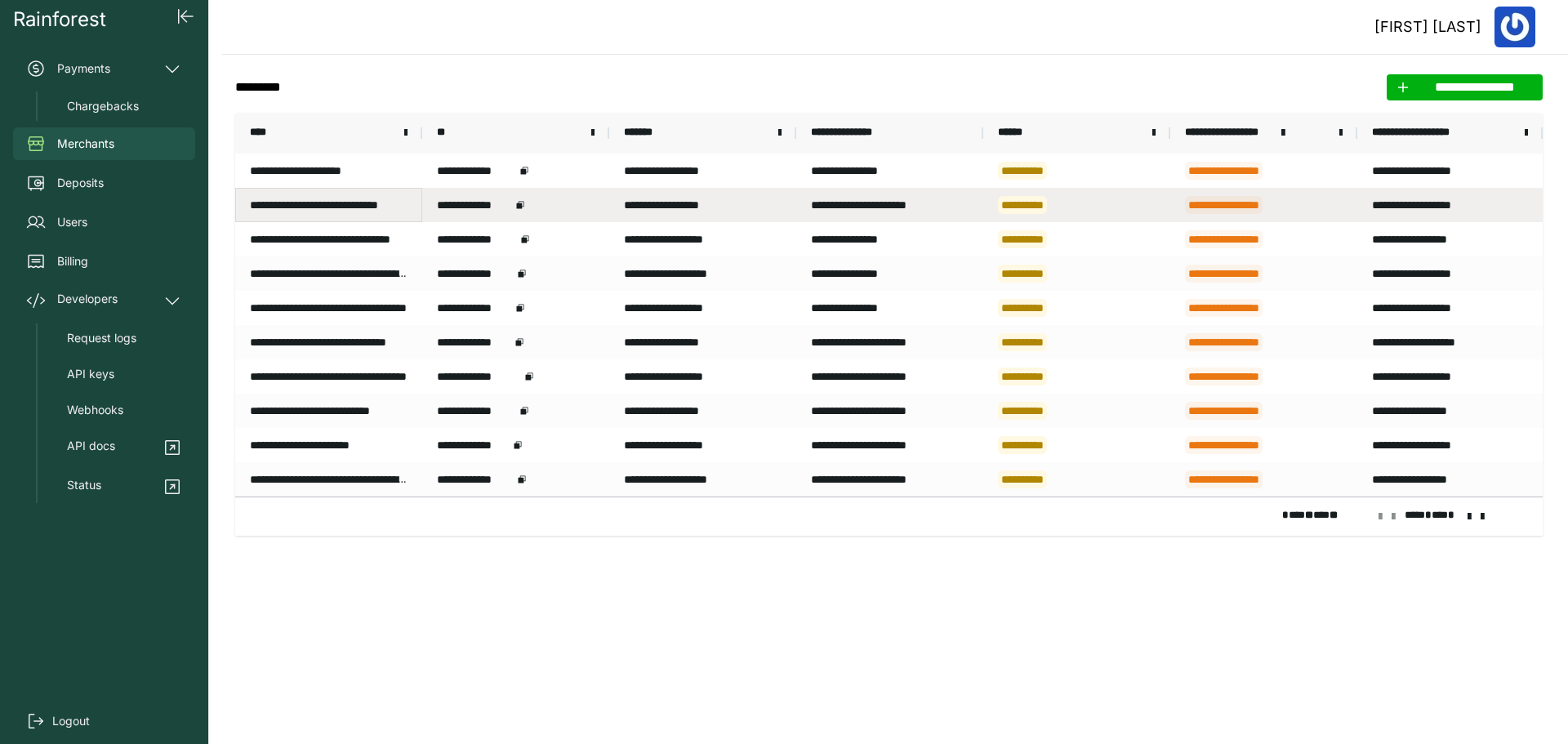 click on "**********" at bounding box center (328, 205) 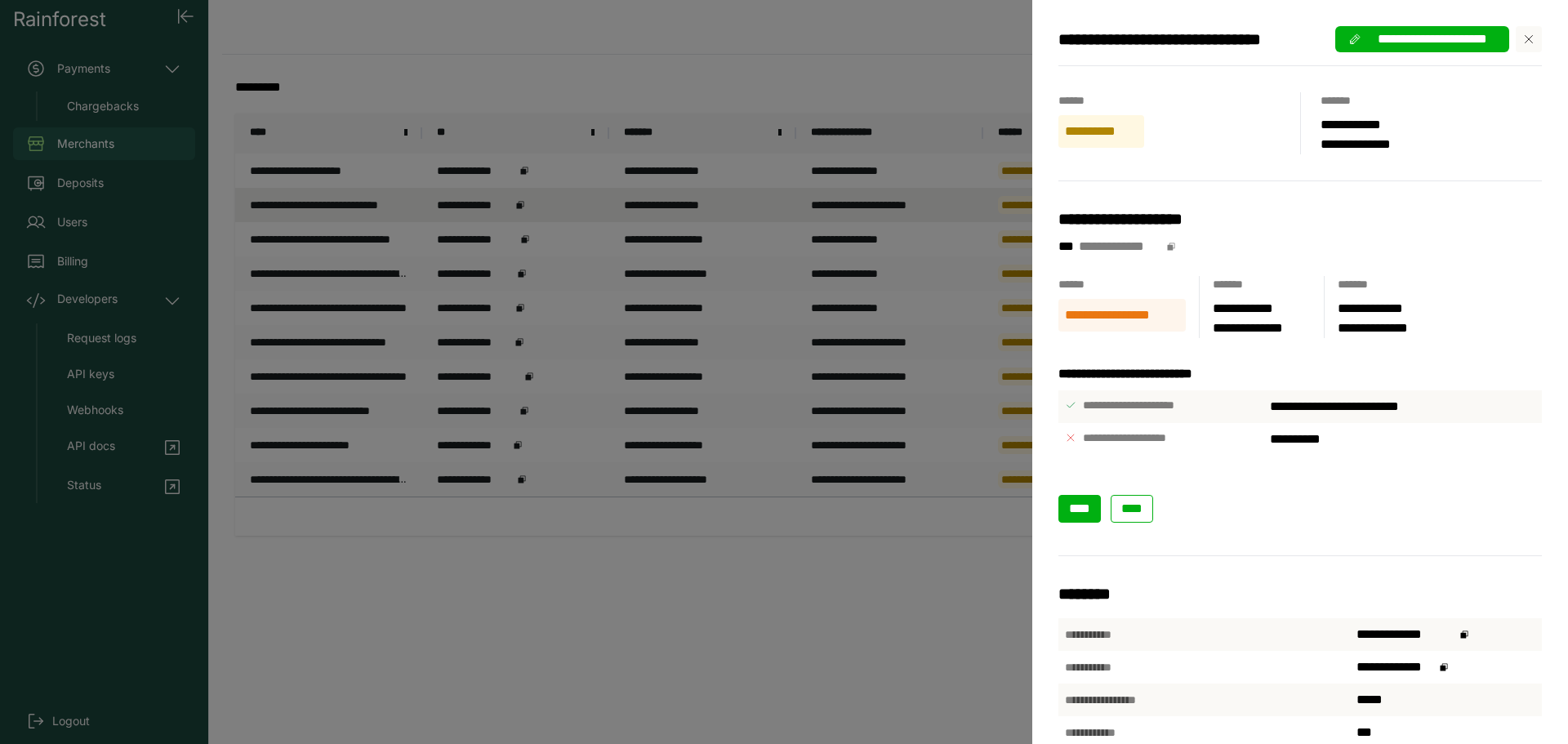 click on "****" at bounding box center (1080, 509) 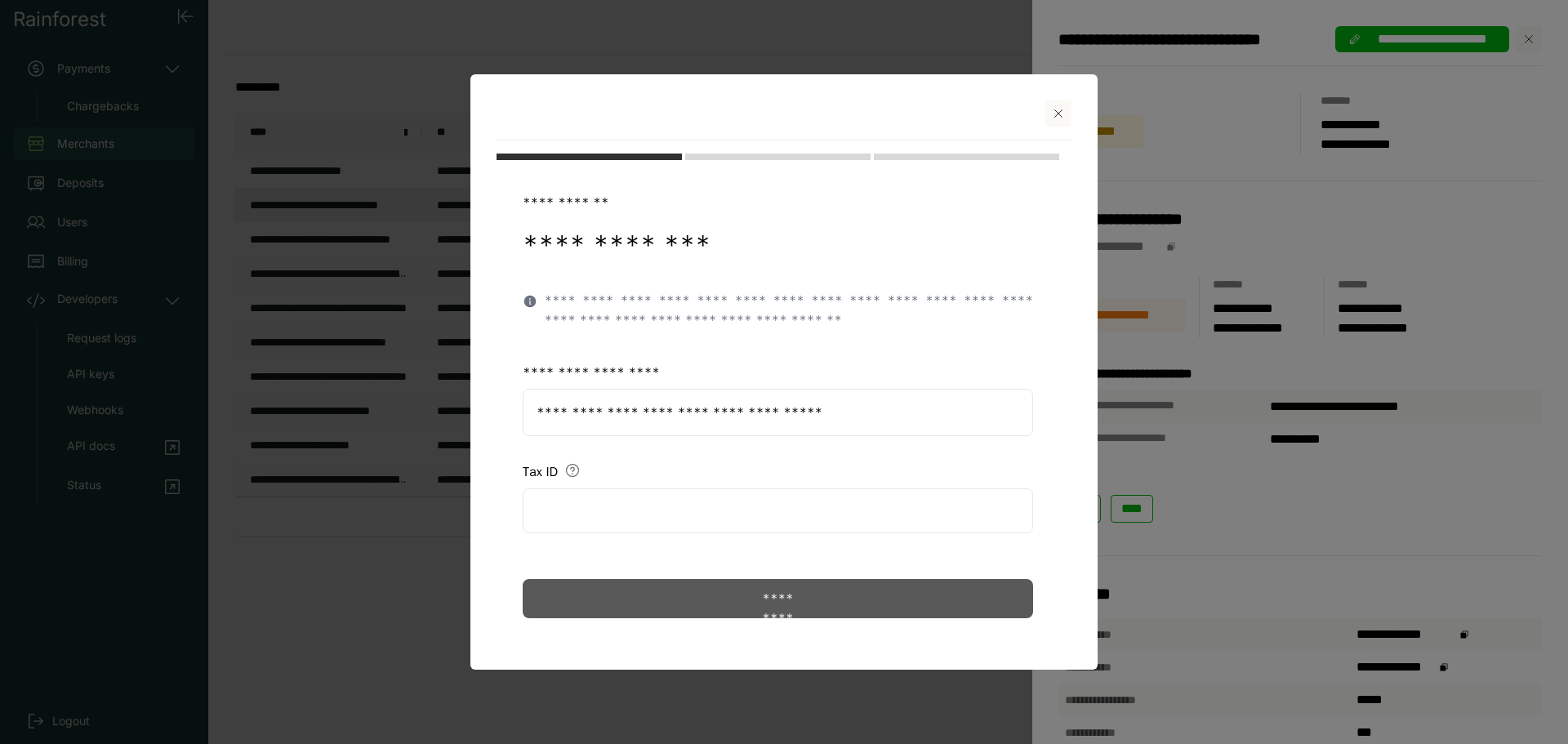 click on "*********" 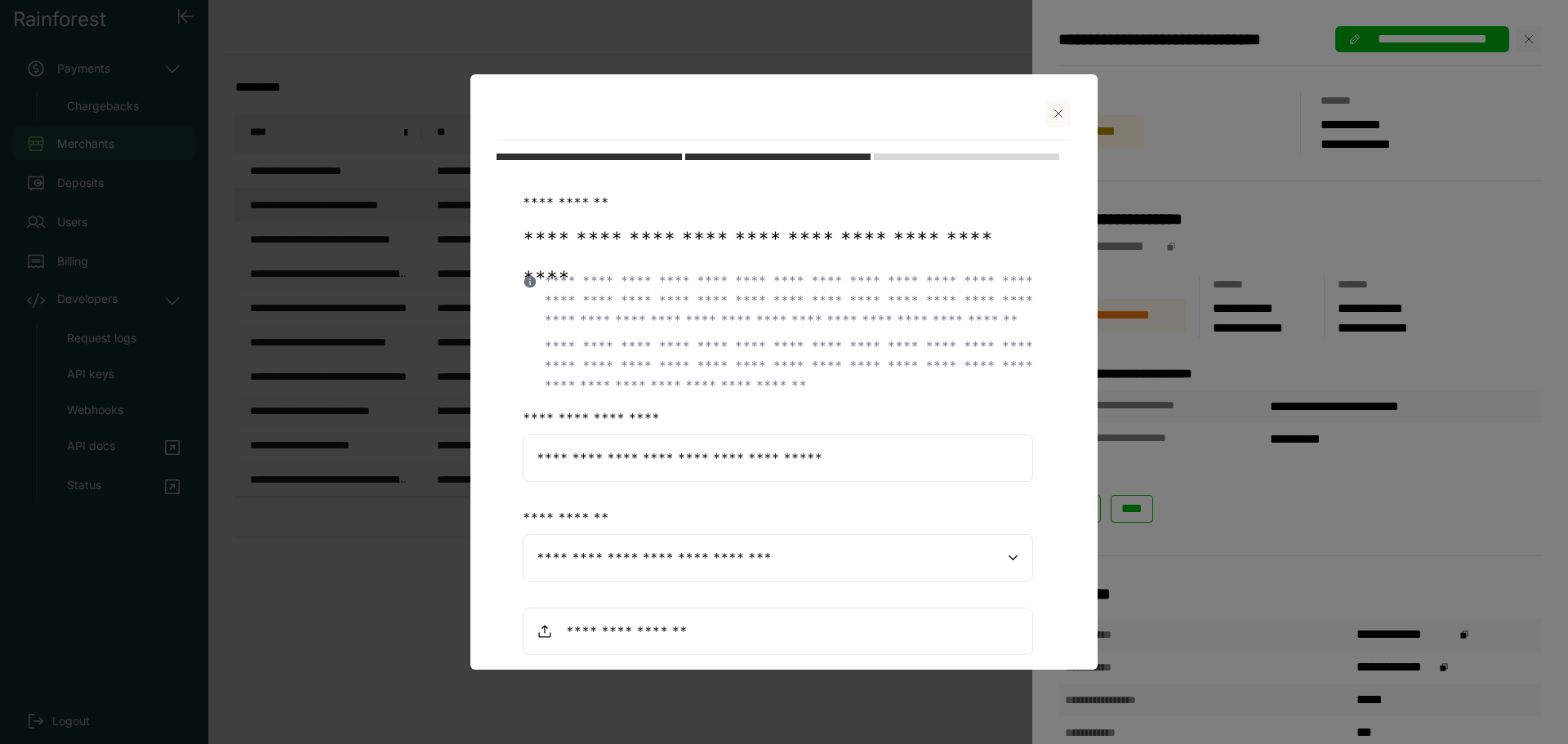 click at bounding box center [777, 631] 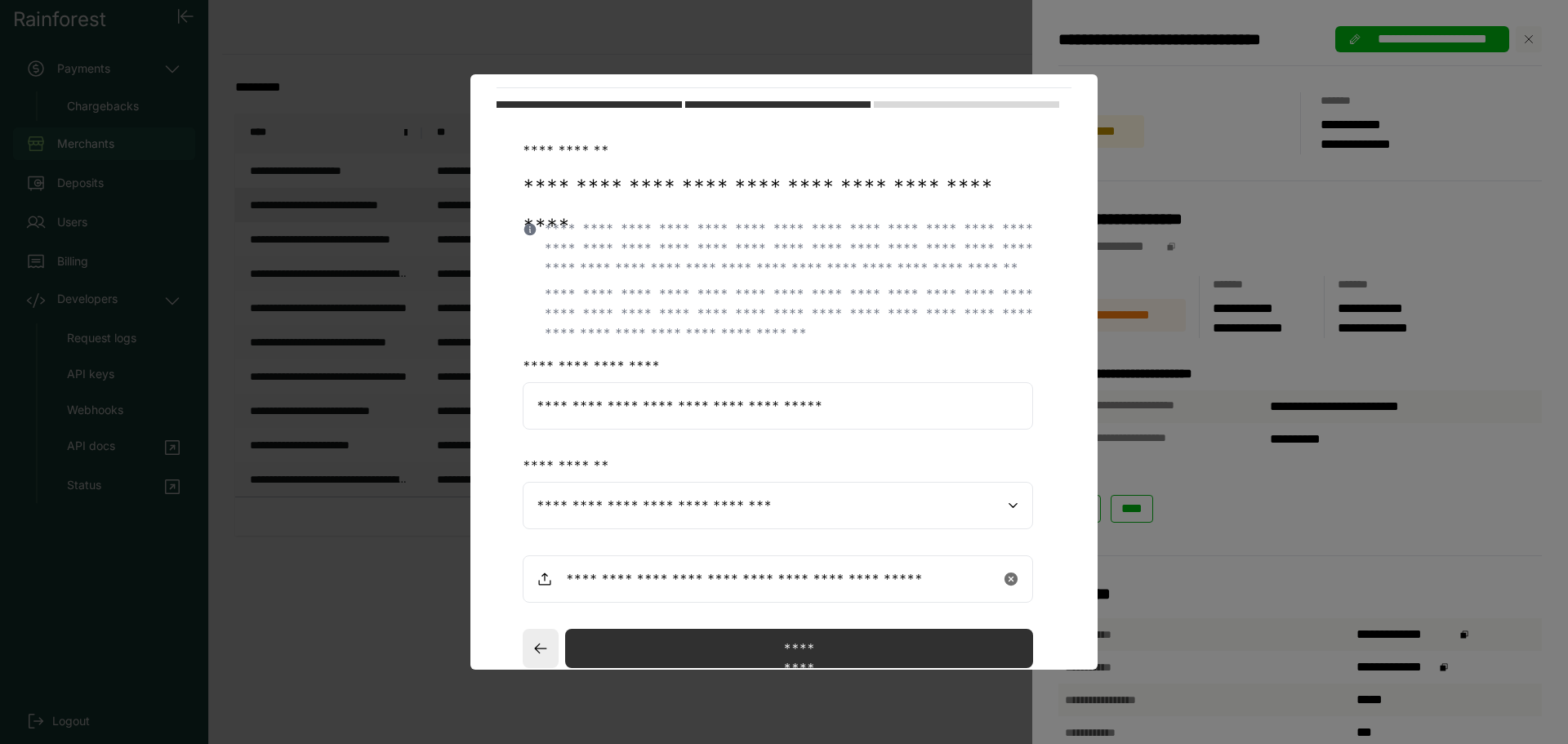scroll, scrollTop: 103, scrollLeft: 0, axis: vertical 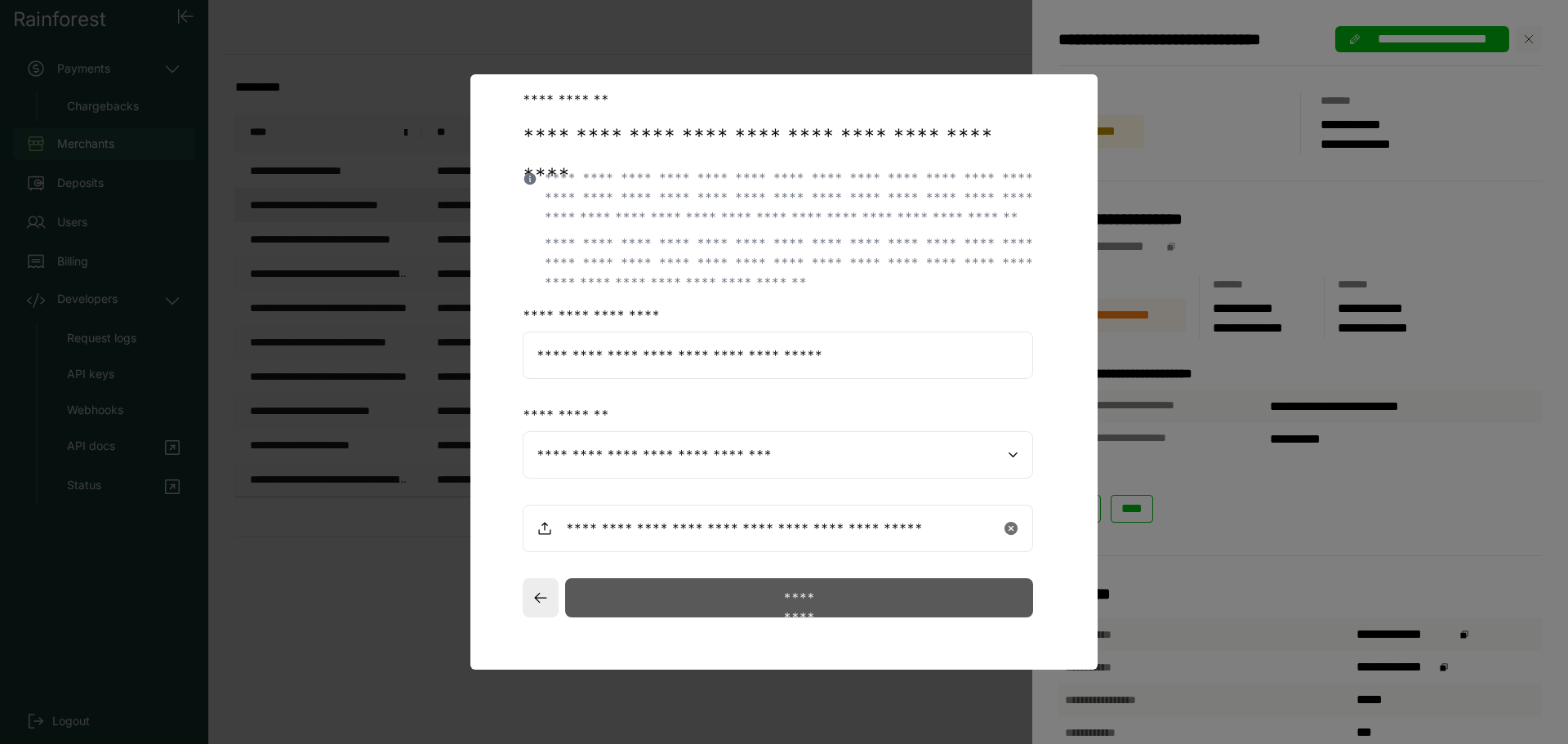 click on "*********" at bounding box center (799, 598) 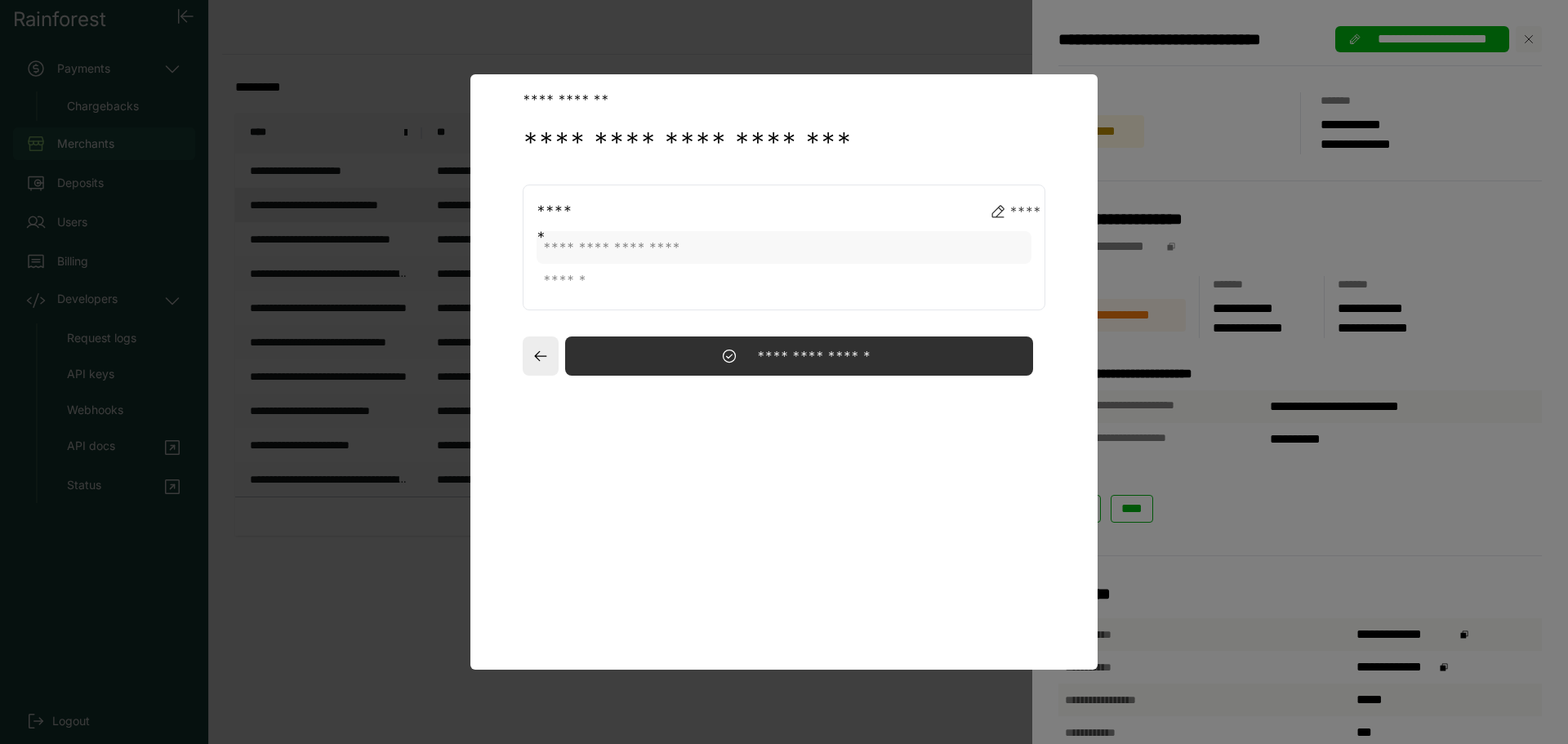 scroll, scrollTop: 0, scrollLeft: 0, axis: both 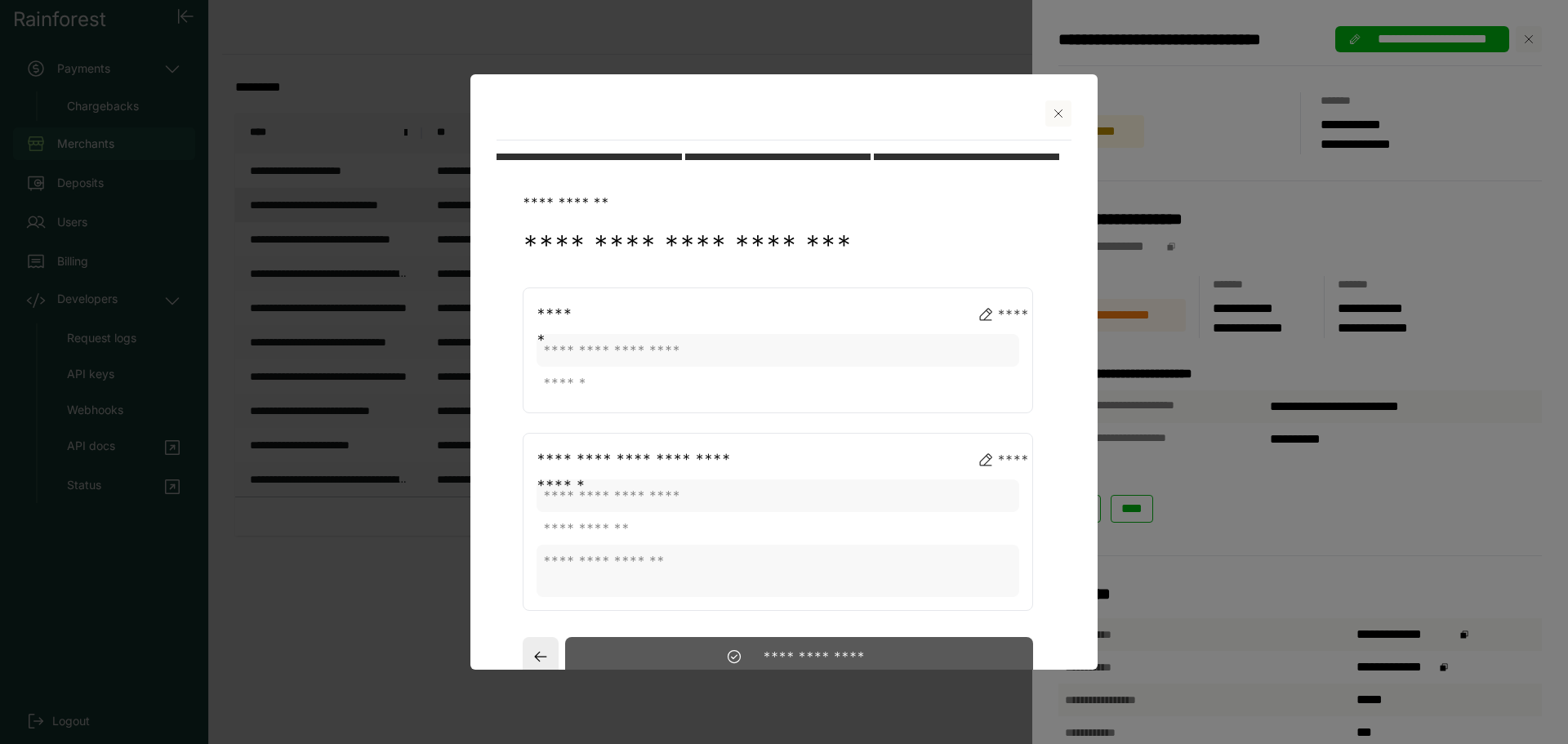 click on "**********" 